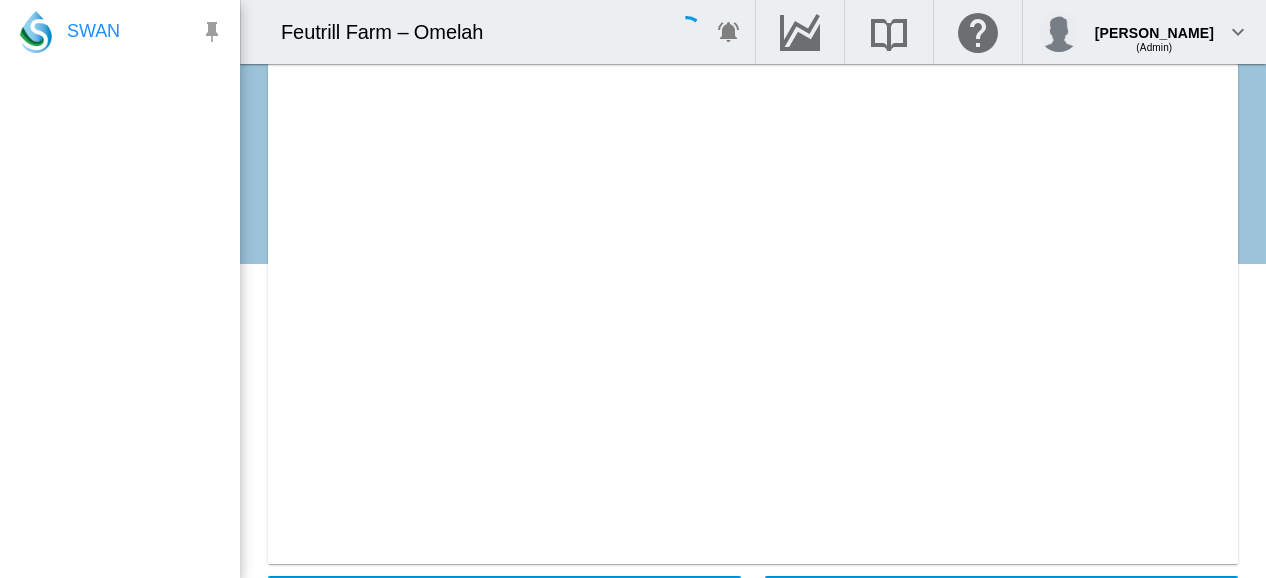 scroll, scrollTop: 0, scrollLeft: 0, axis: both 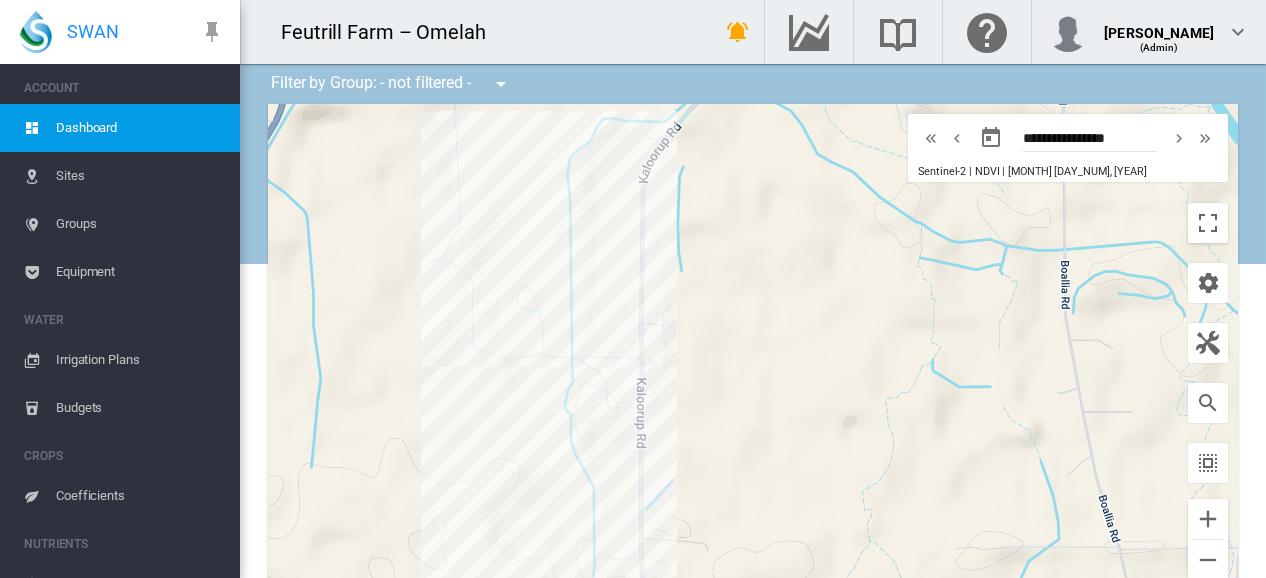 click on "Irrigation Plans" at bounding box center [140, 360] 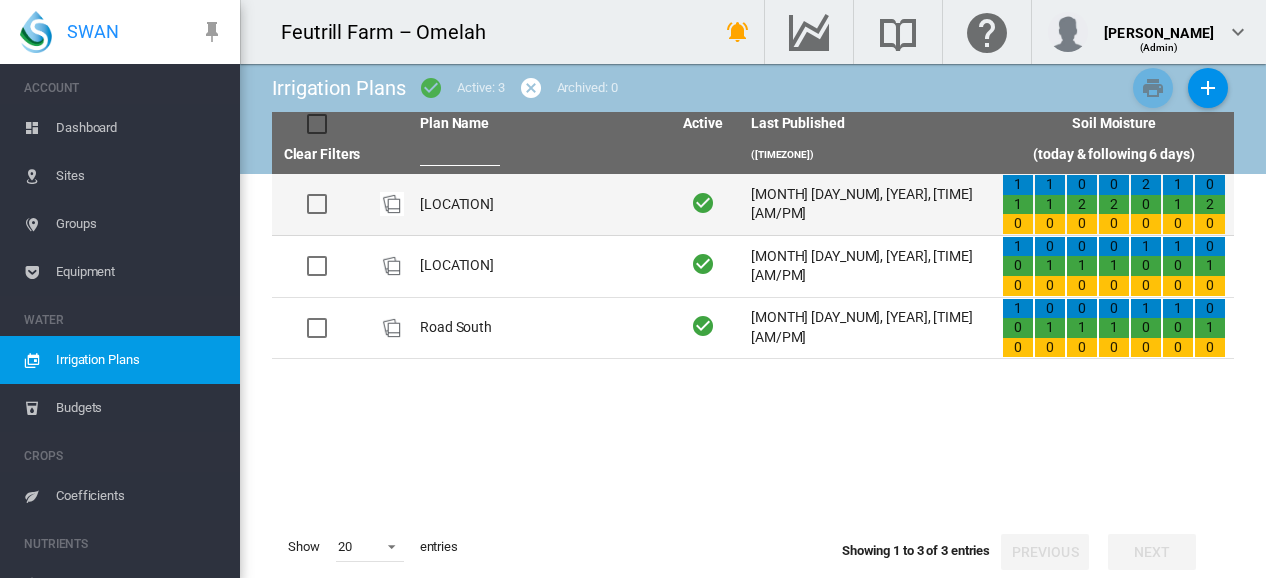 click on "[LOCATION]" at bounding box center (537, 204) 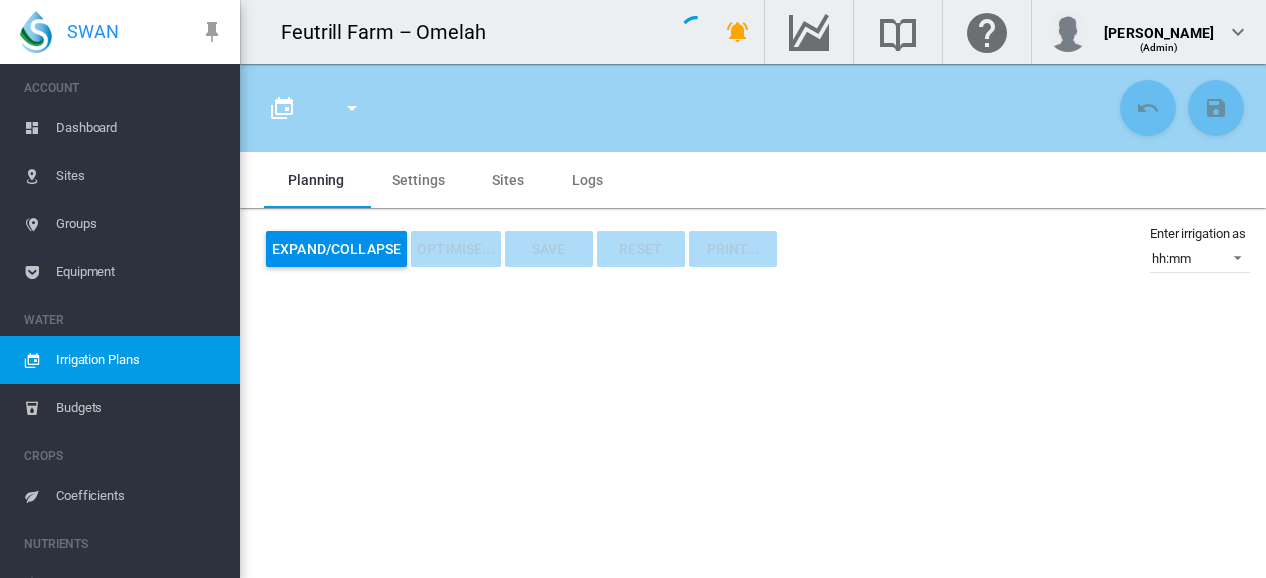 type on "**********" 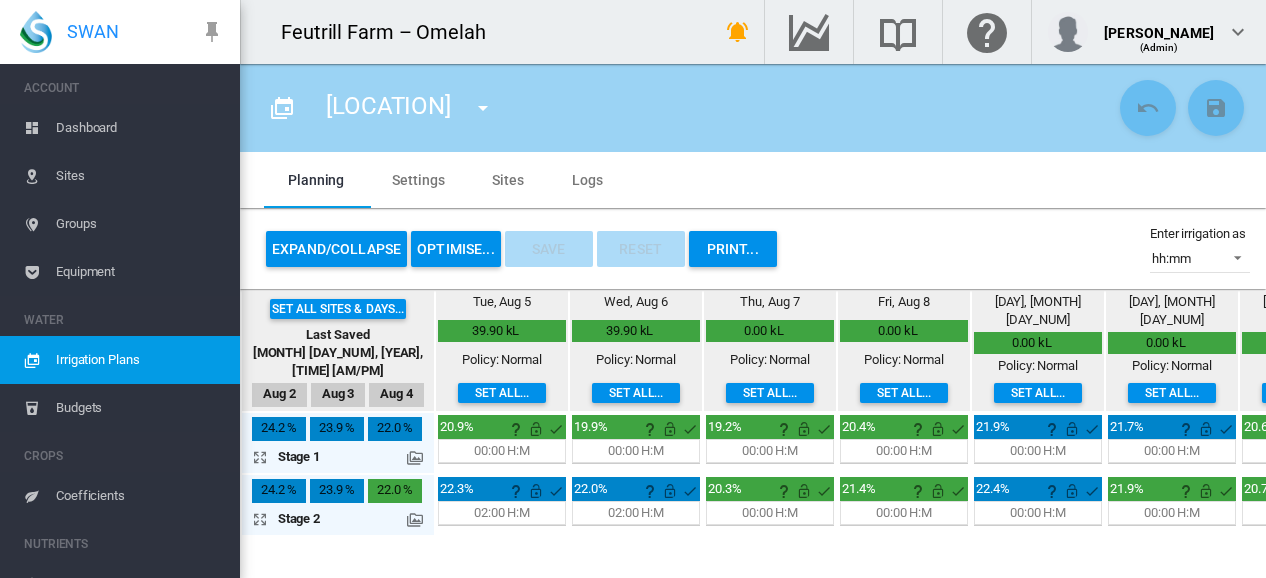 click on "OPTIMISE..." at bounding box center (456, 249) 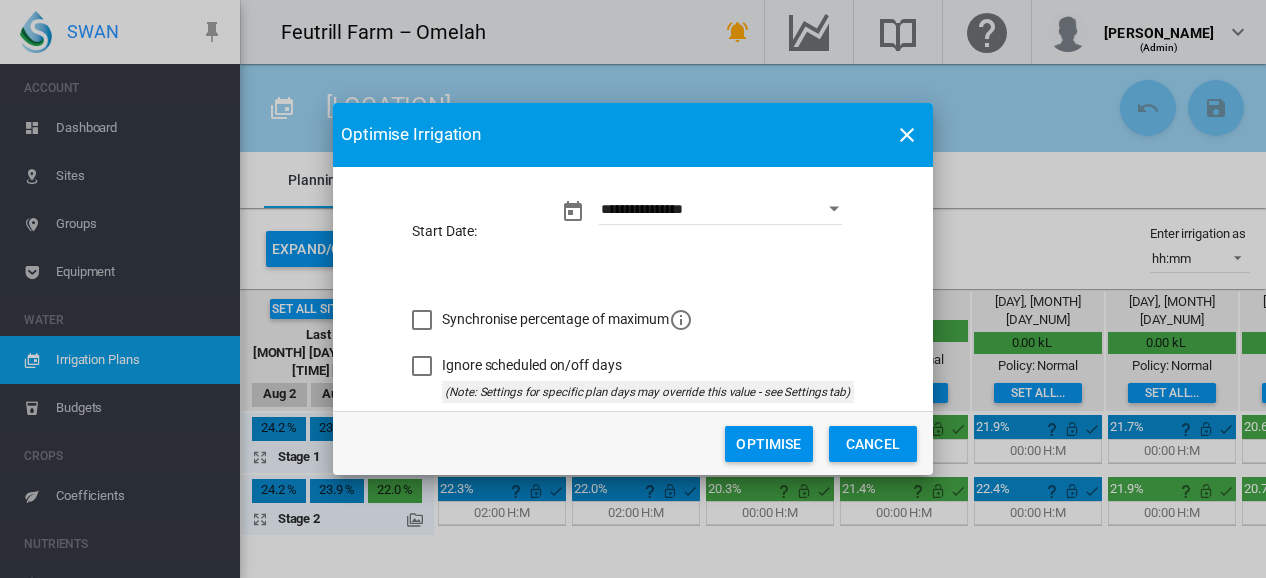 click on "Optimise" 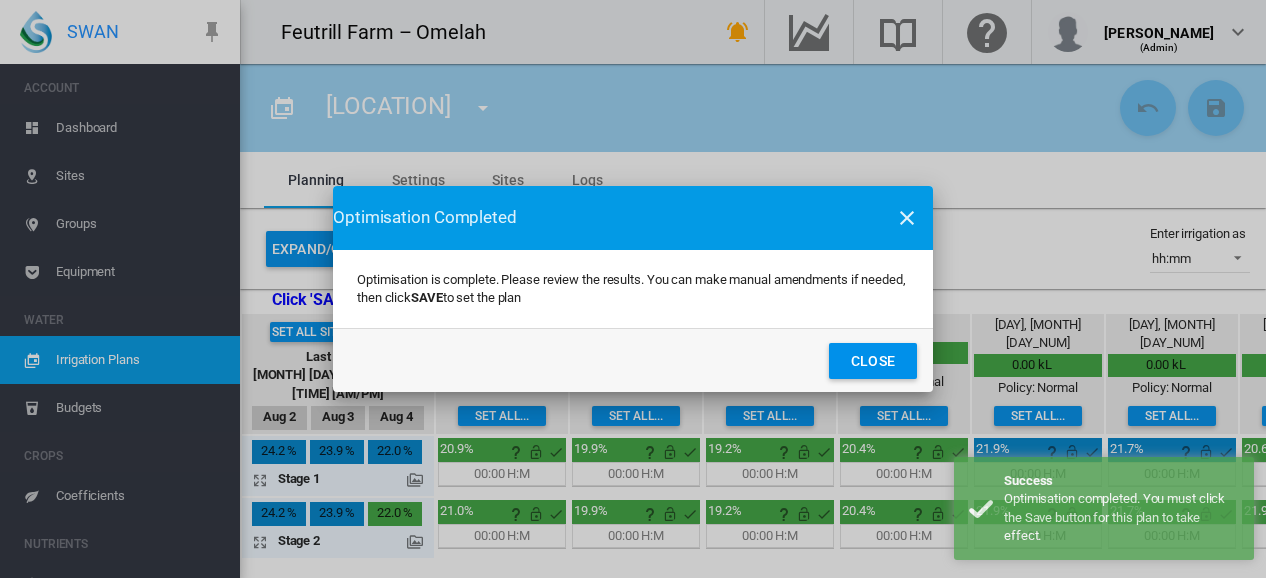 click on "Close" 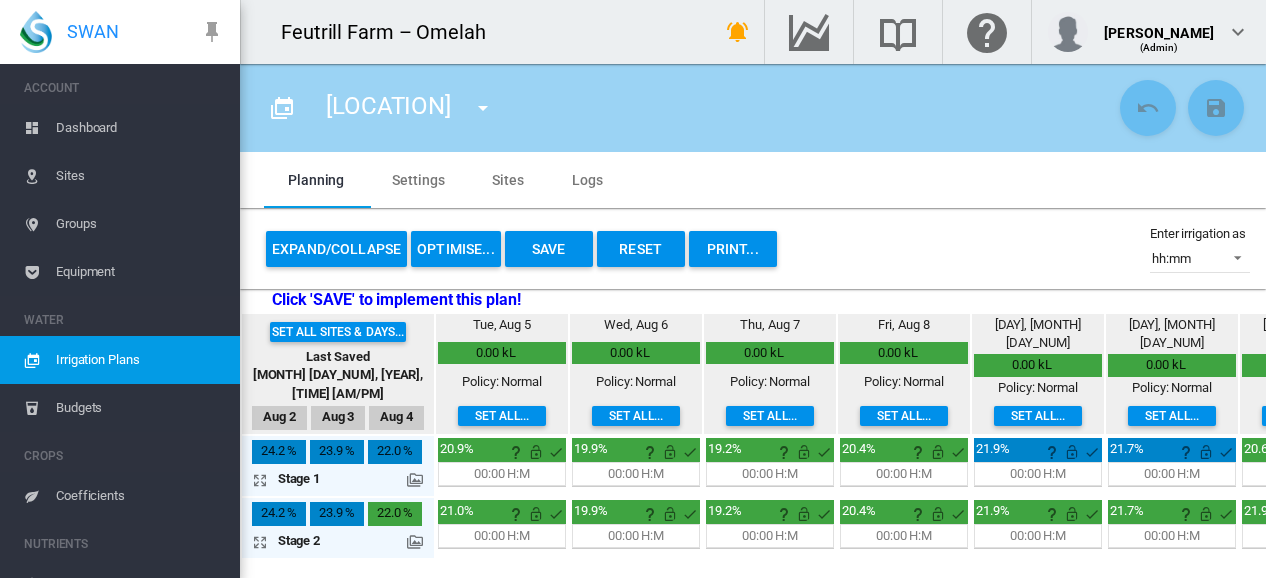 click on "Save" at bounding box center (549, 249) 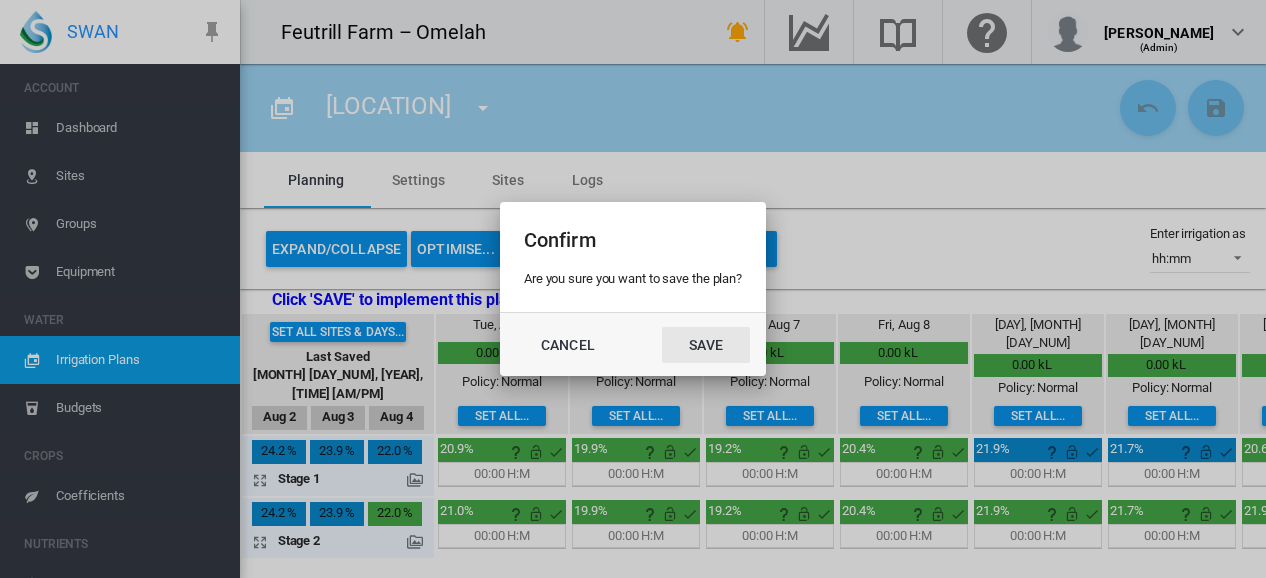 click on "Save" 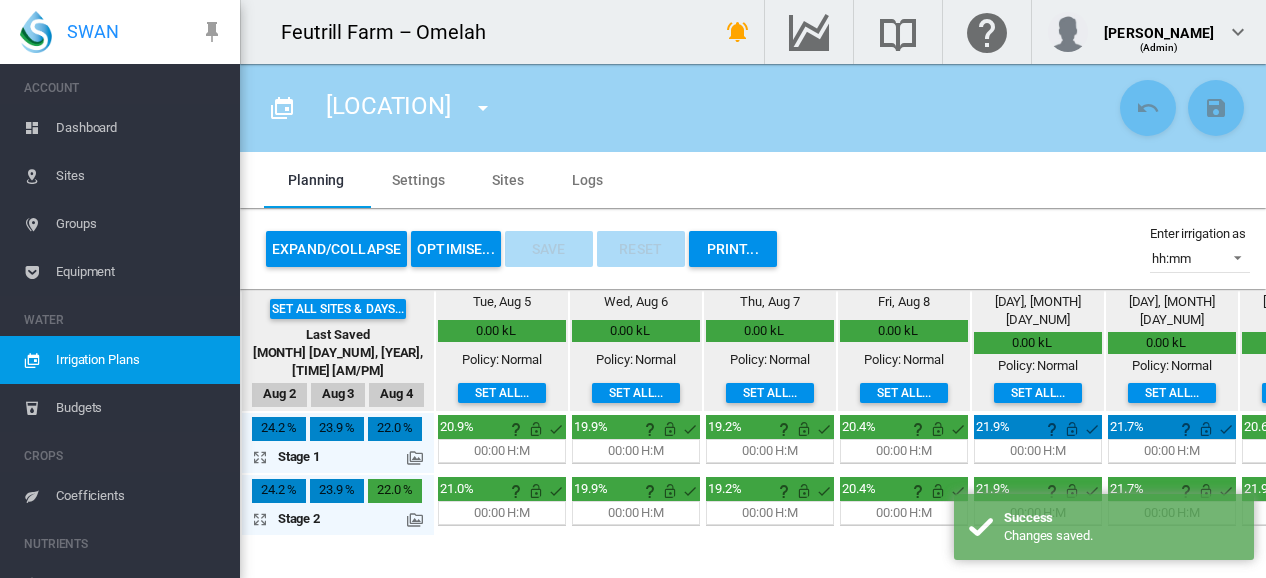 click at bounding box center [483, 108] 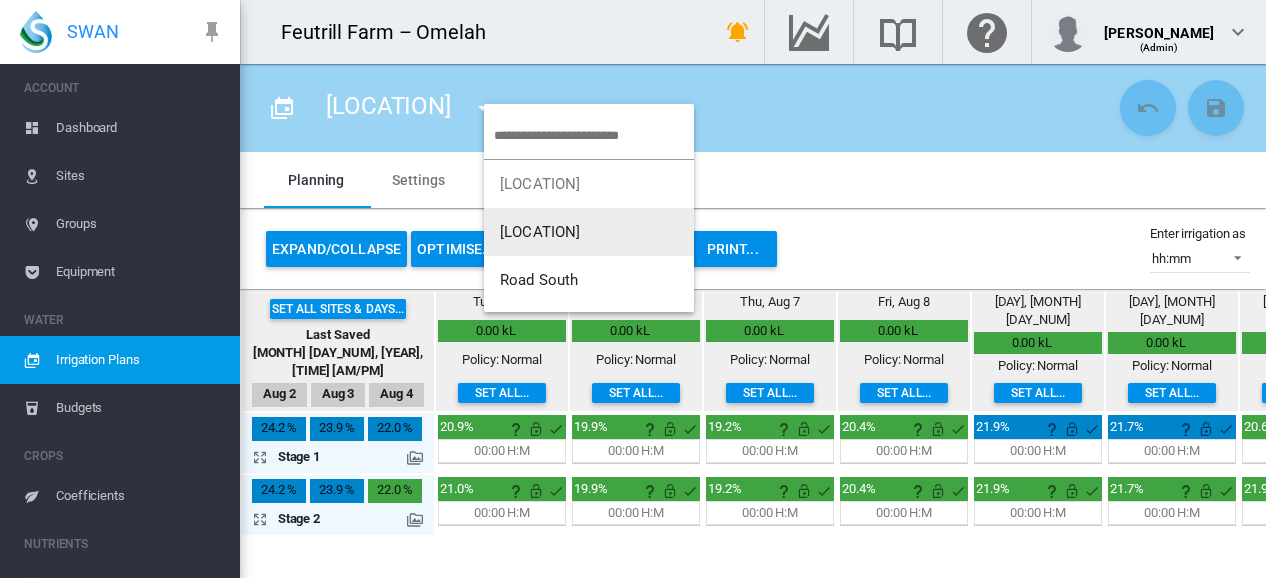 click on "[LOCATION]" at bounding box center [540, 232] 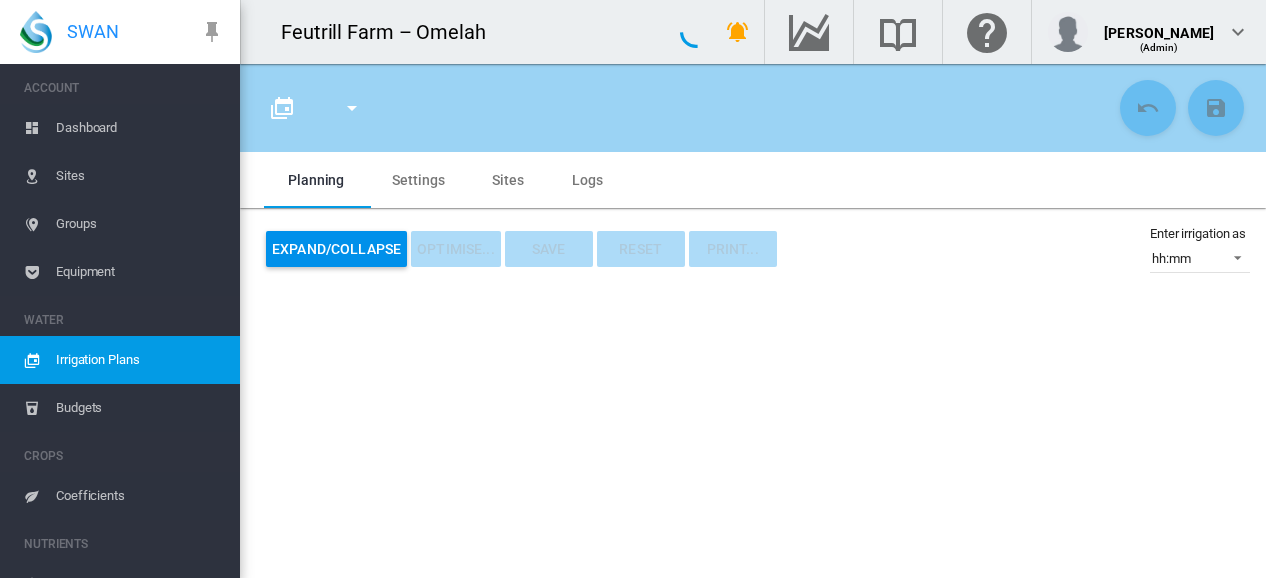 type on "**********" 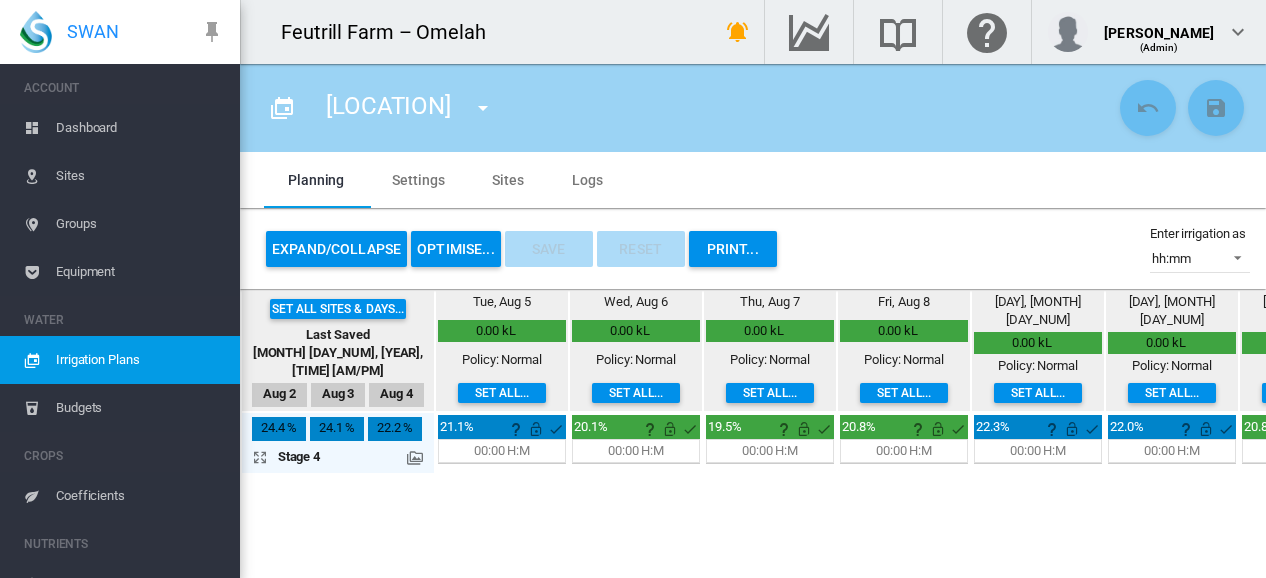 click on "OPTIMISE..." at bounding box center (456, 249) 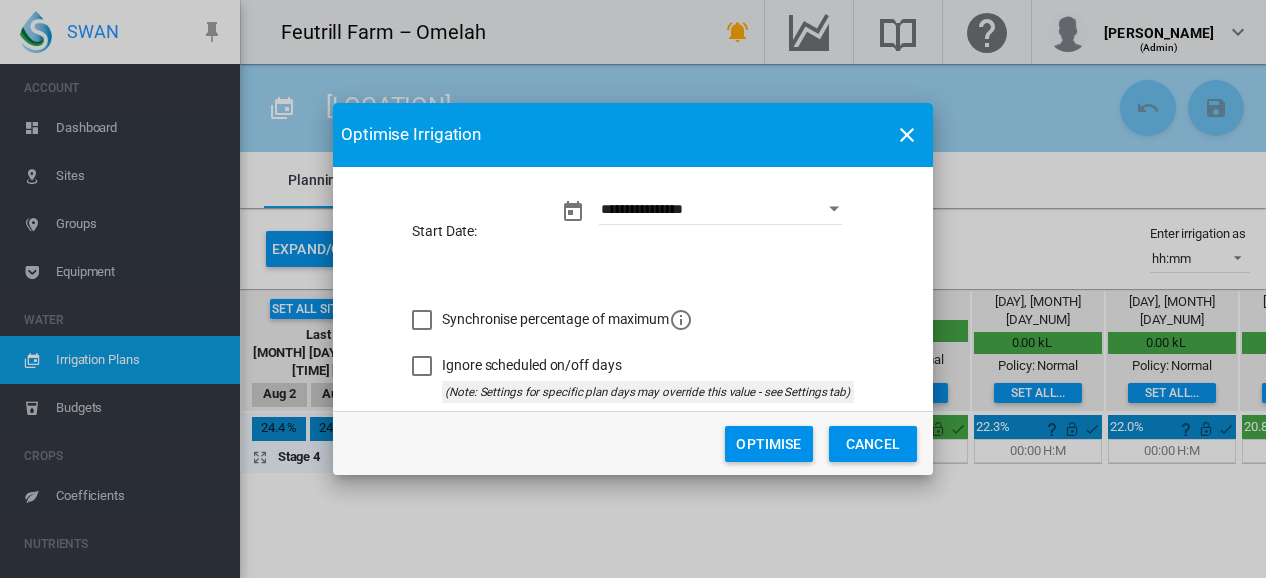 click on "Optimise" 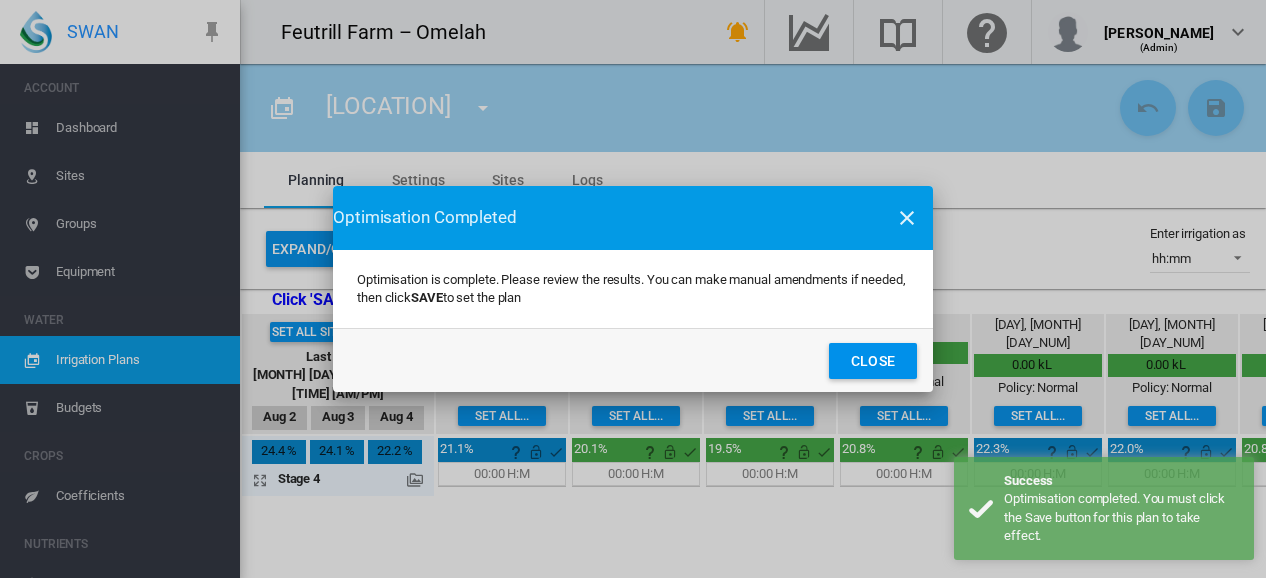 click on "Close" 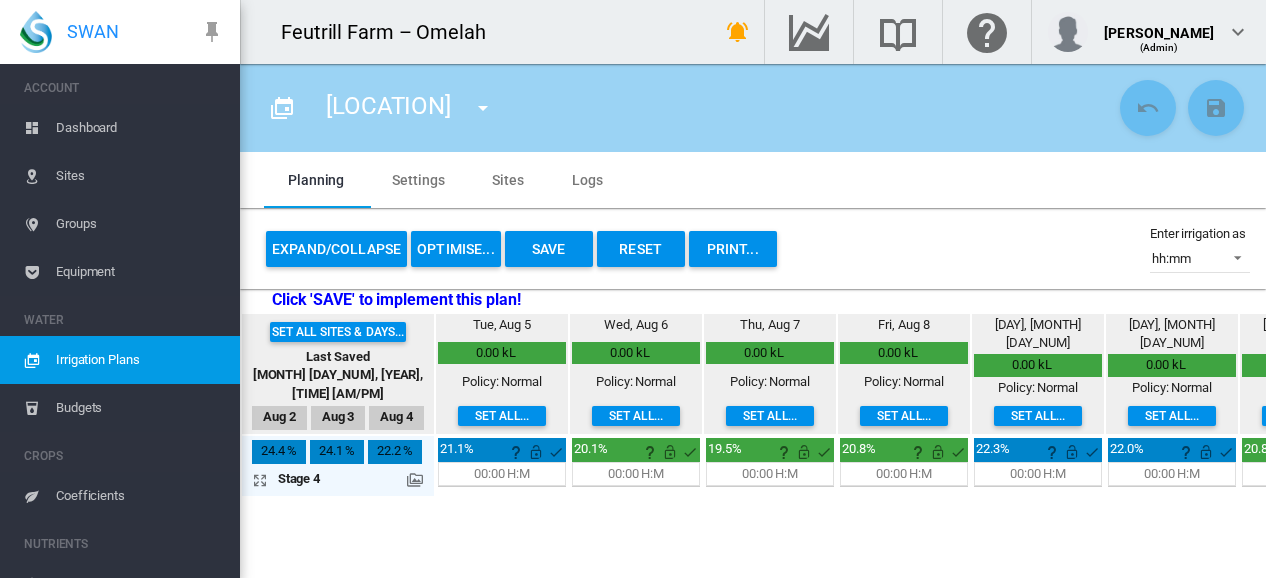 click on "Save" at bounding box center [549, 249] 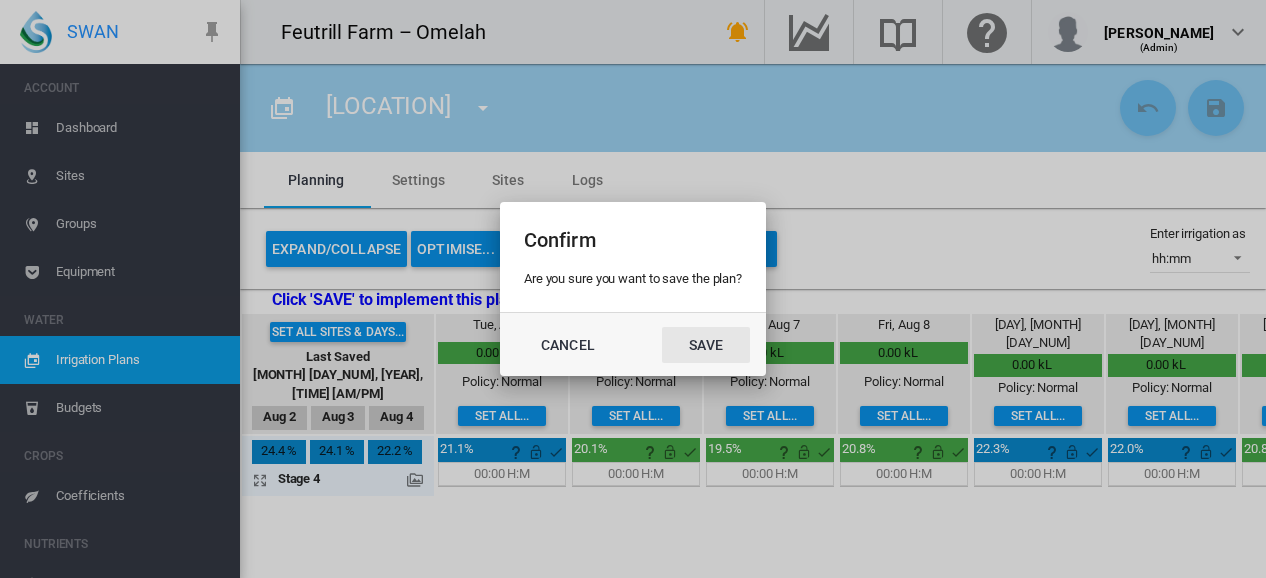 click on "Save" 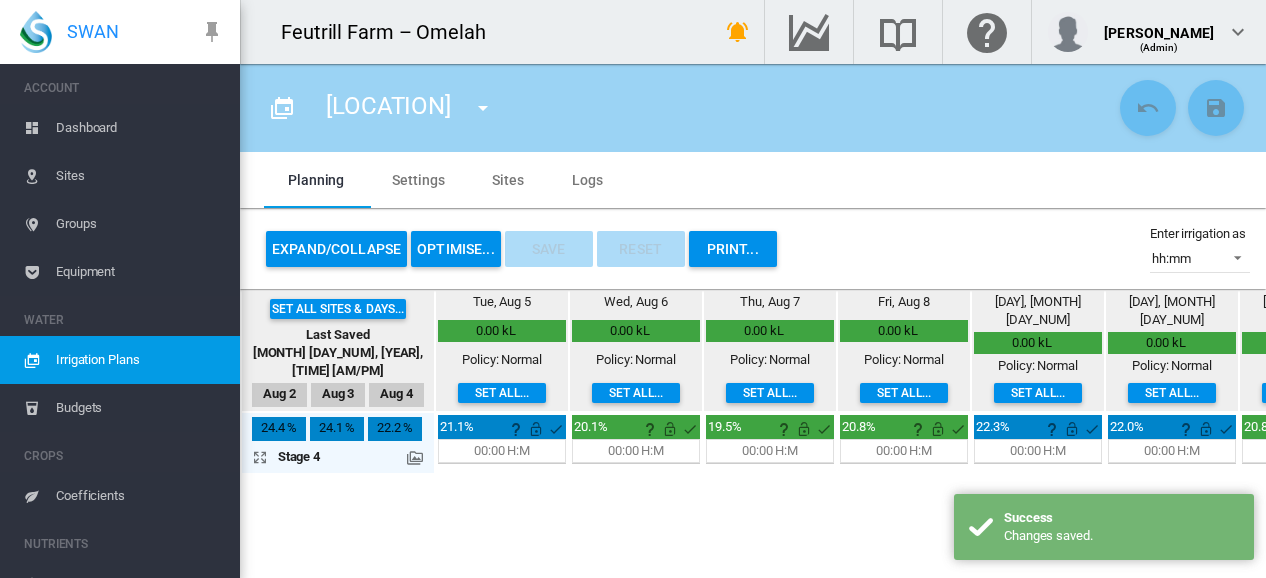 click at bounding box center (483, 108) 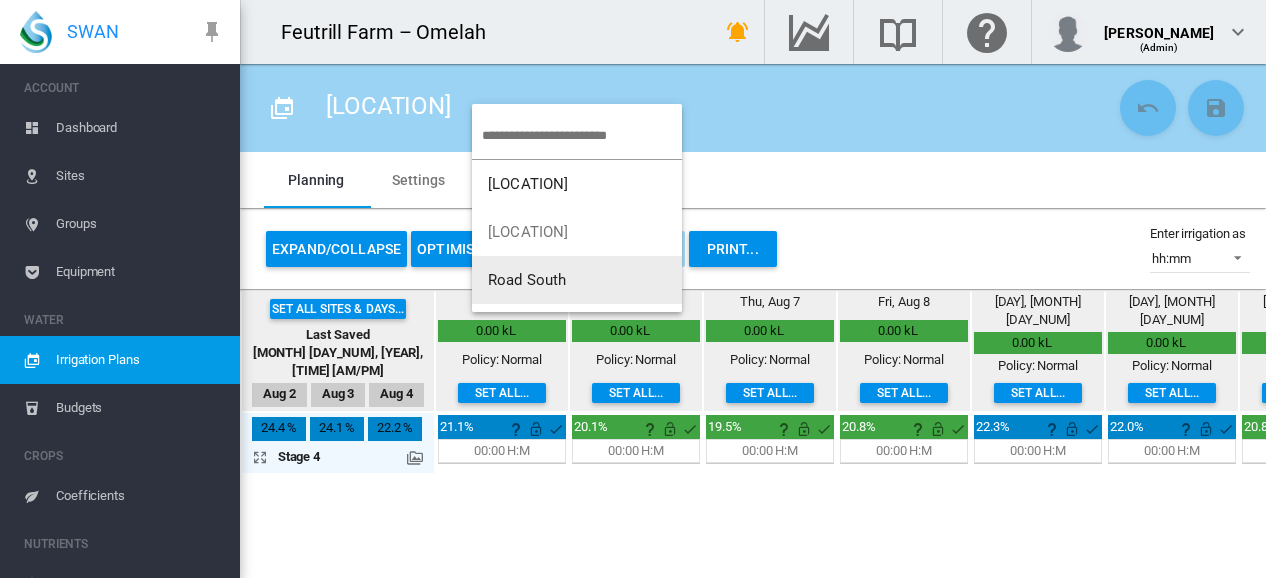 click on "Road South" at bounding box center [527, 280] 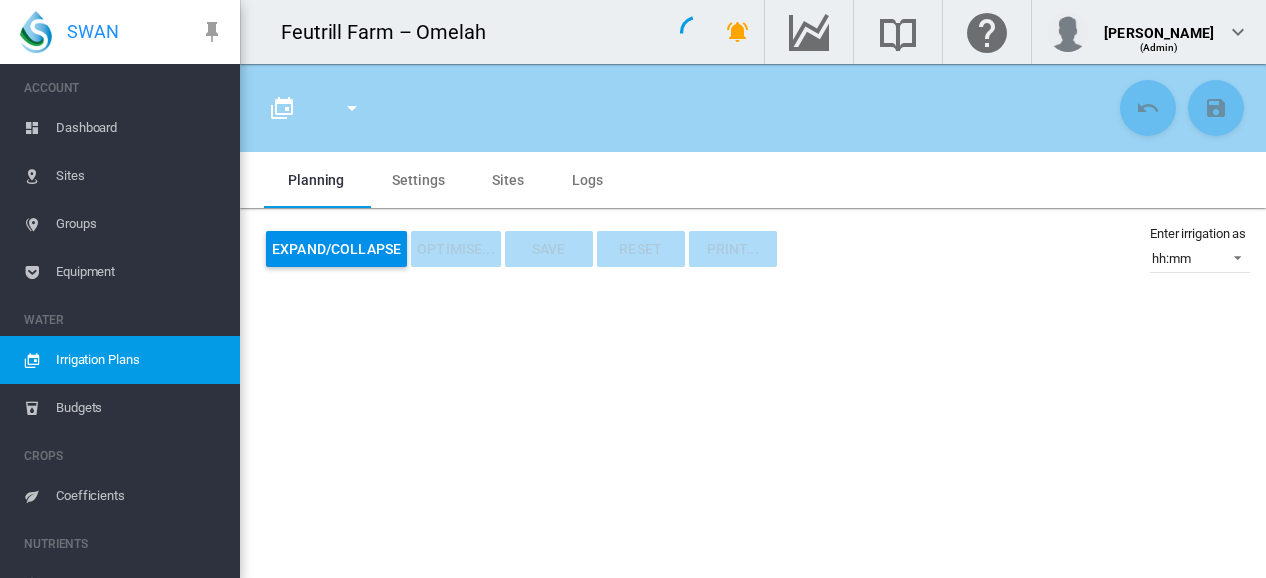 type on "**********" 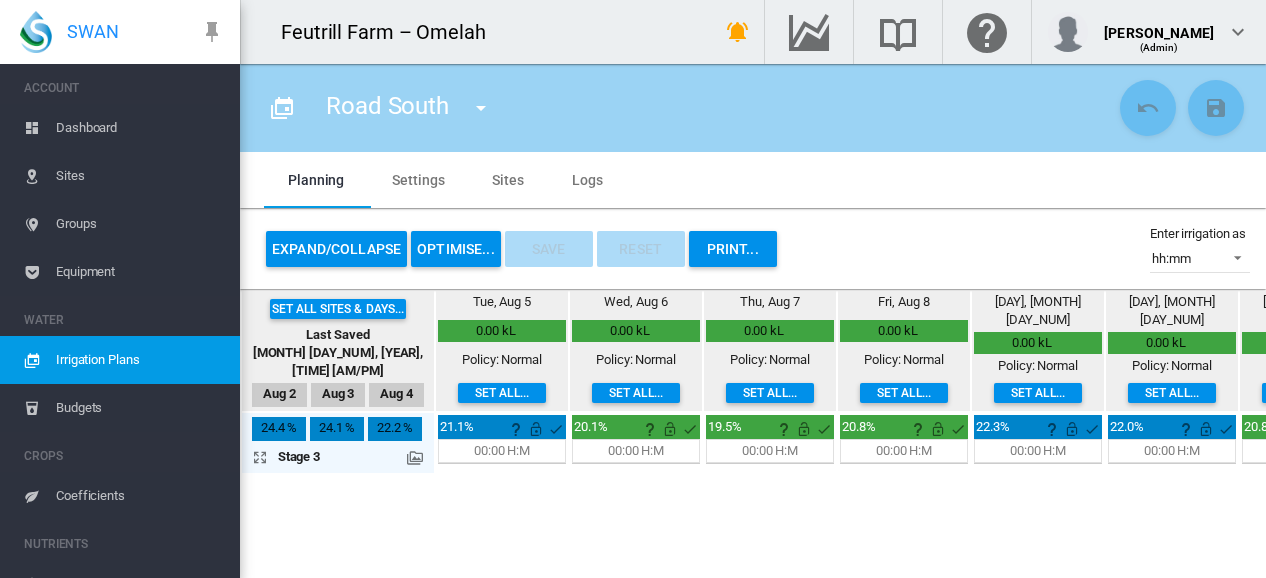 click on "OPTIMISE..." at bounding box center (456, 249) 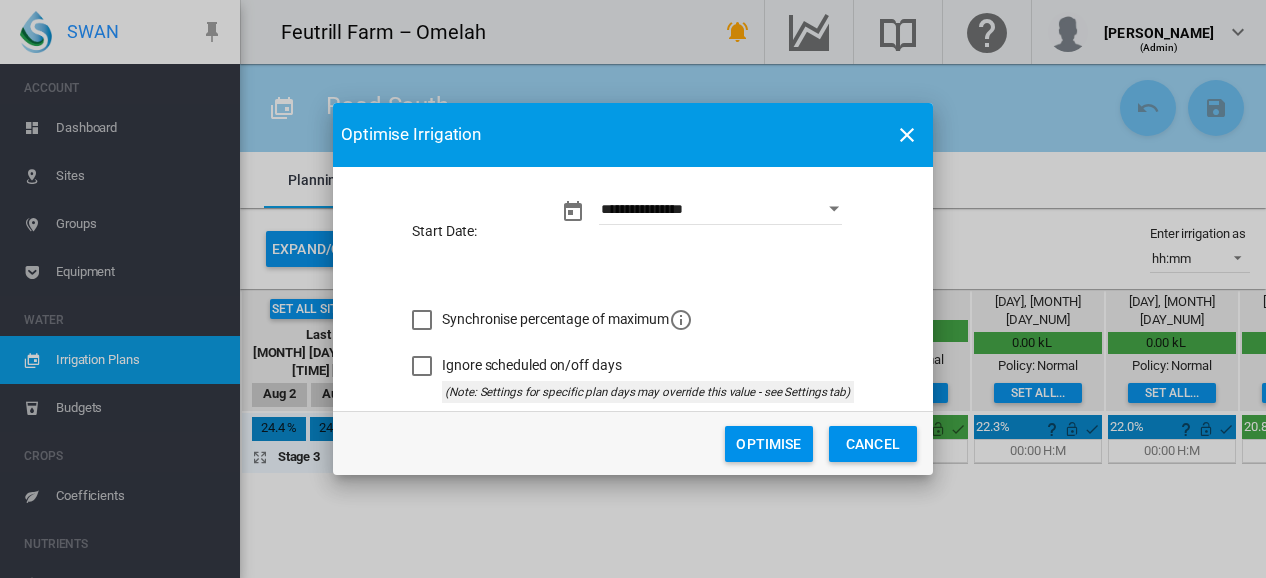 click on "Optimise" 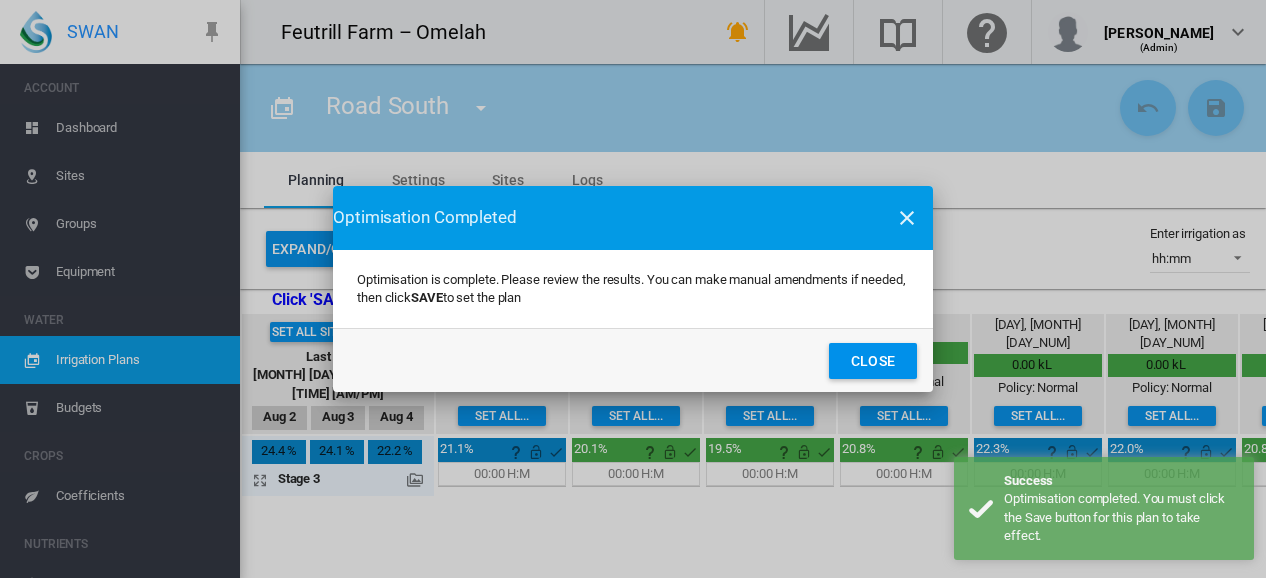 click on "Close" 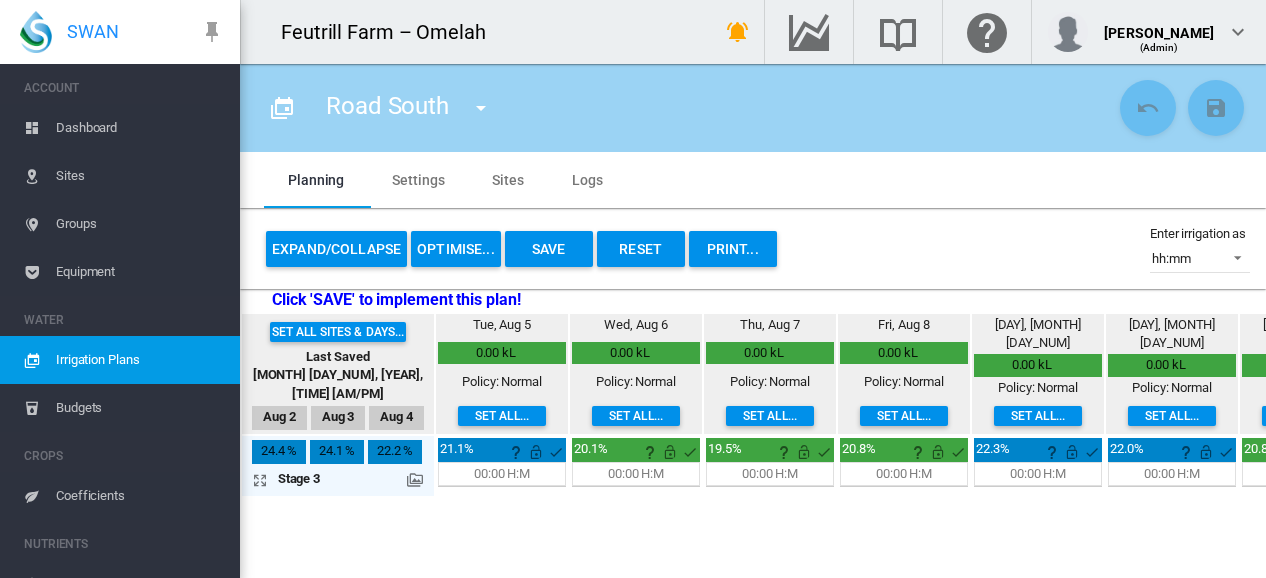 click on "Save" at bounding box center [549, 249] 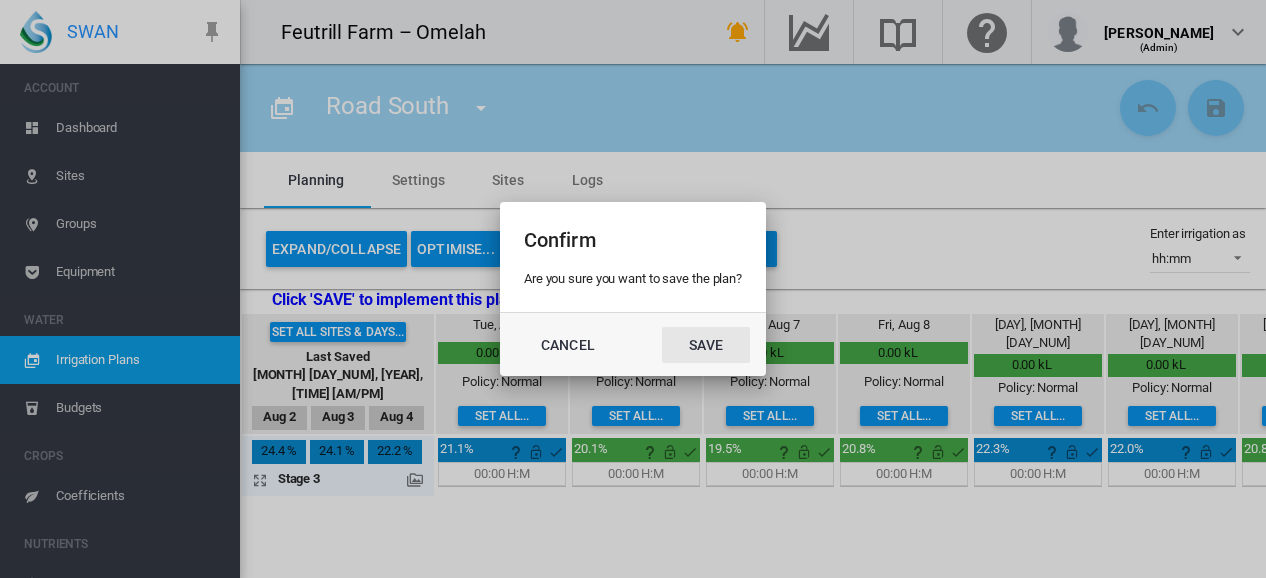 click on "Save" 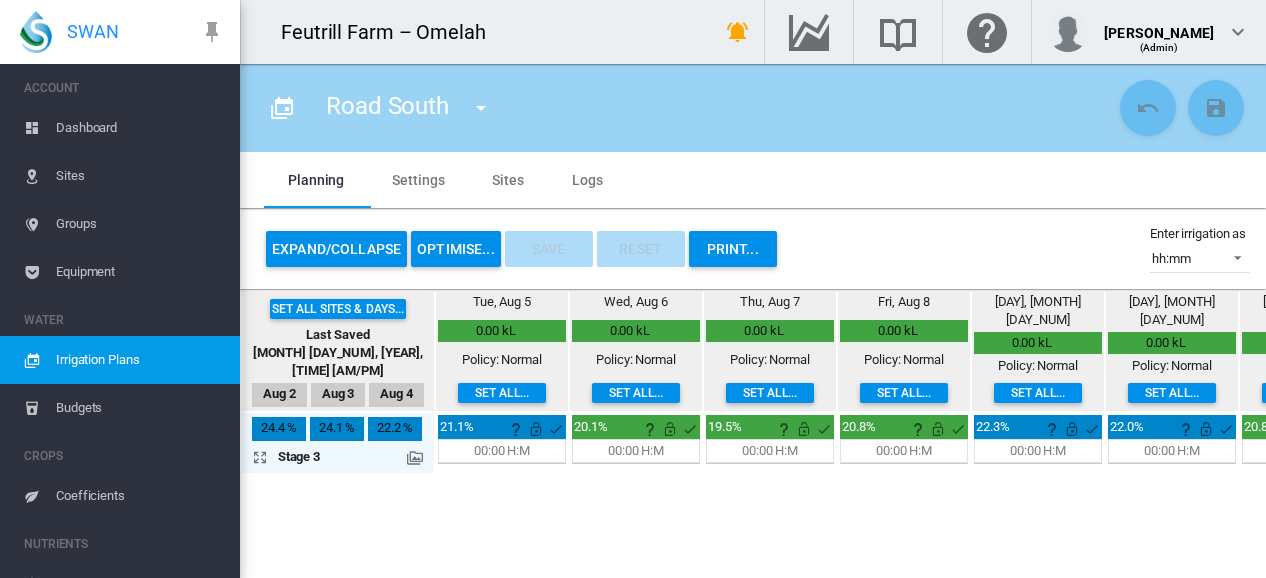 scroll, scrollTop: 358, scrollLeft: 0, axis: vertical 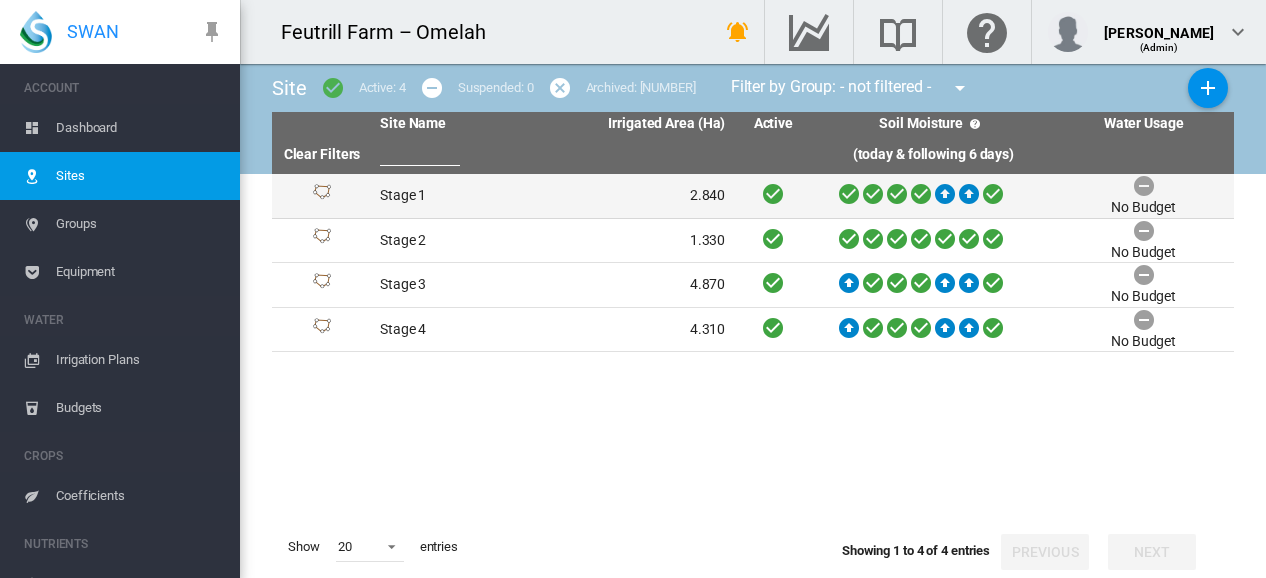 click on "Stage 1" at bounding box center [462, 196] 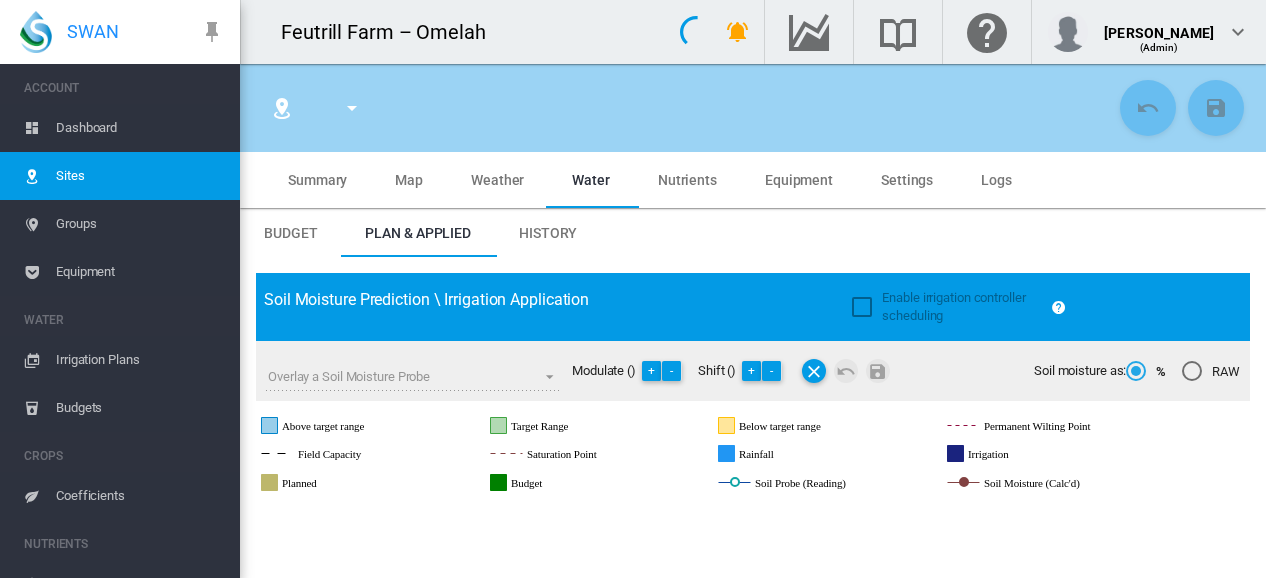 click on "Dashboard" at bounding box center [140, 128] 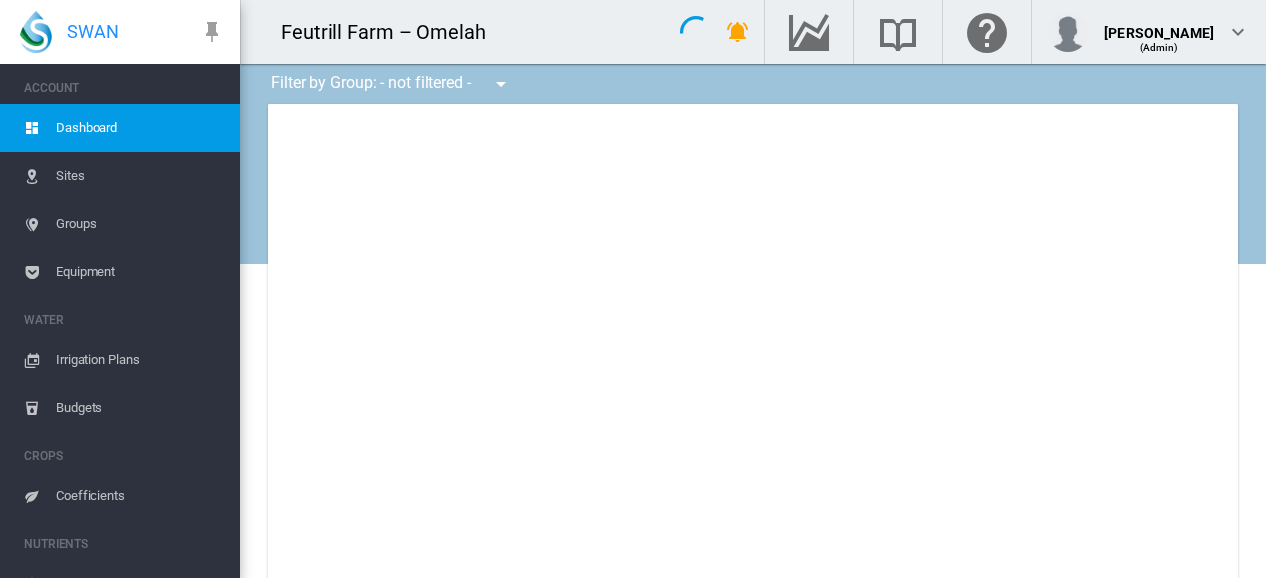 type on "**********" 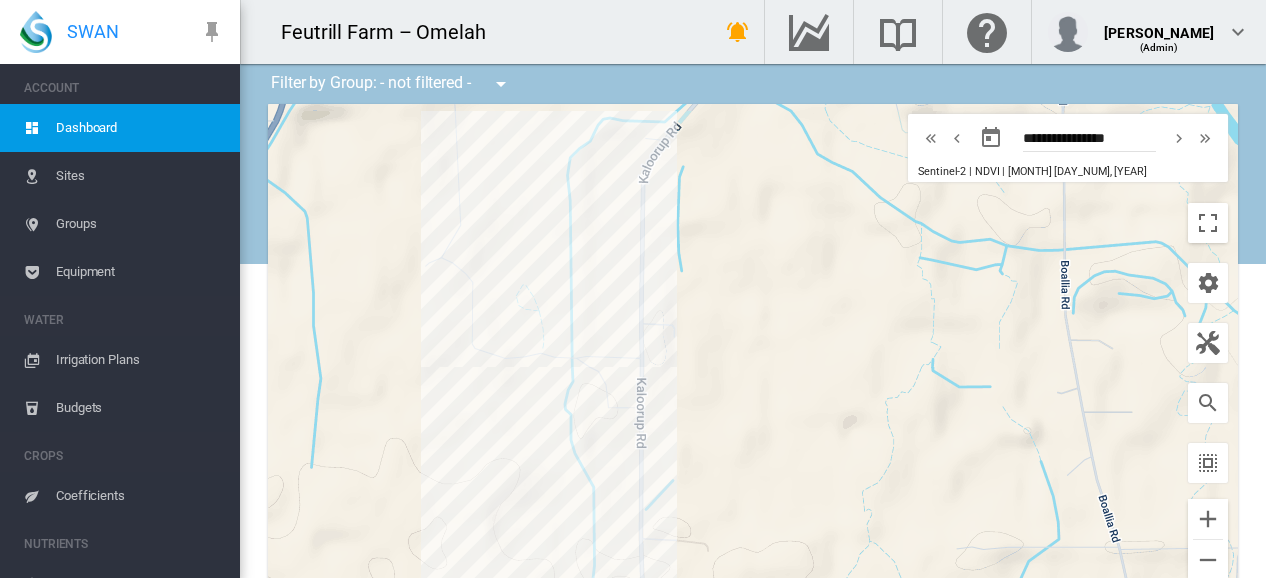 click on "Sites" at bounding box center (140, 176) 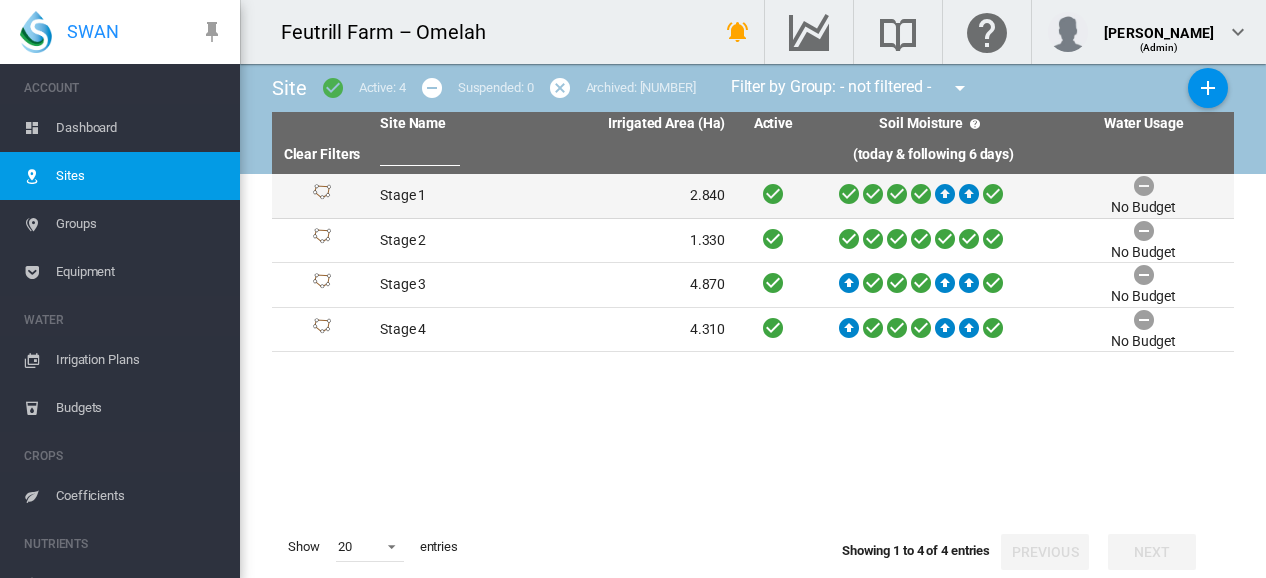 click on "Stage 1" at bounding box center [462, 196] 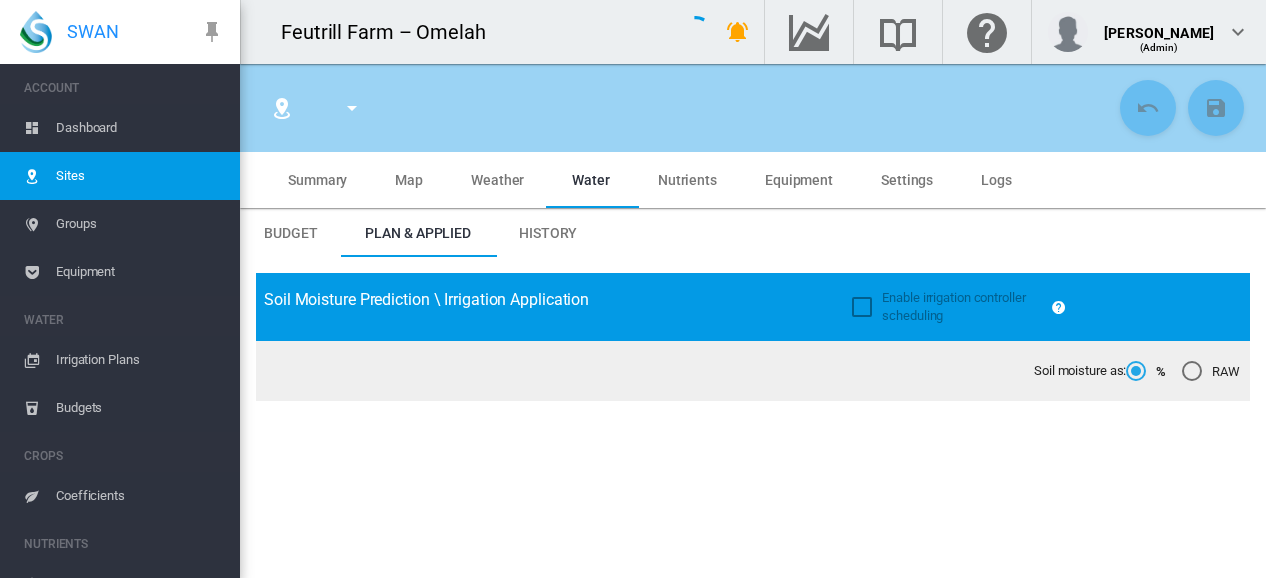 type on "*****" 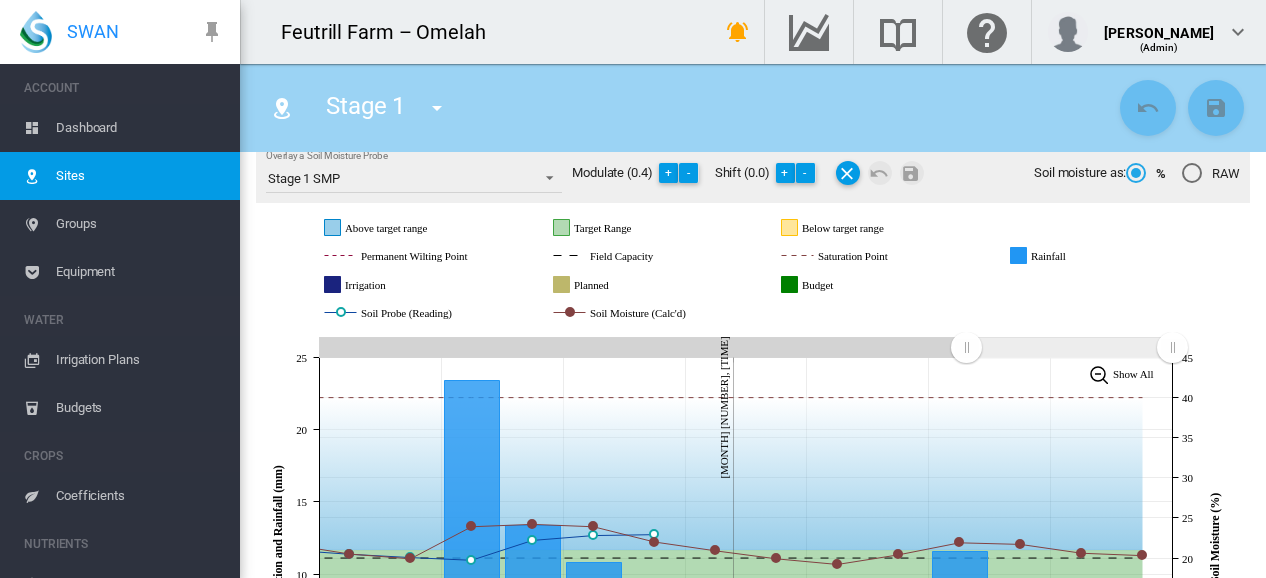 scroll, scrollTop: 256, scrollLeft: 0, axis: vertical 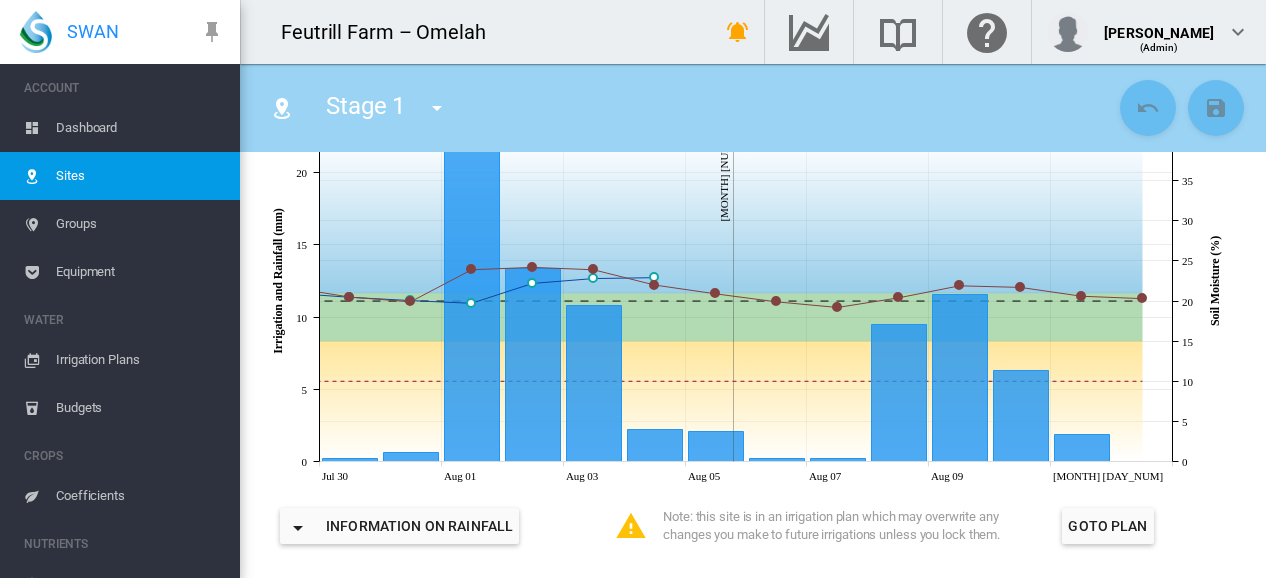 click at bounding box center (437, 108) 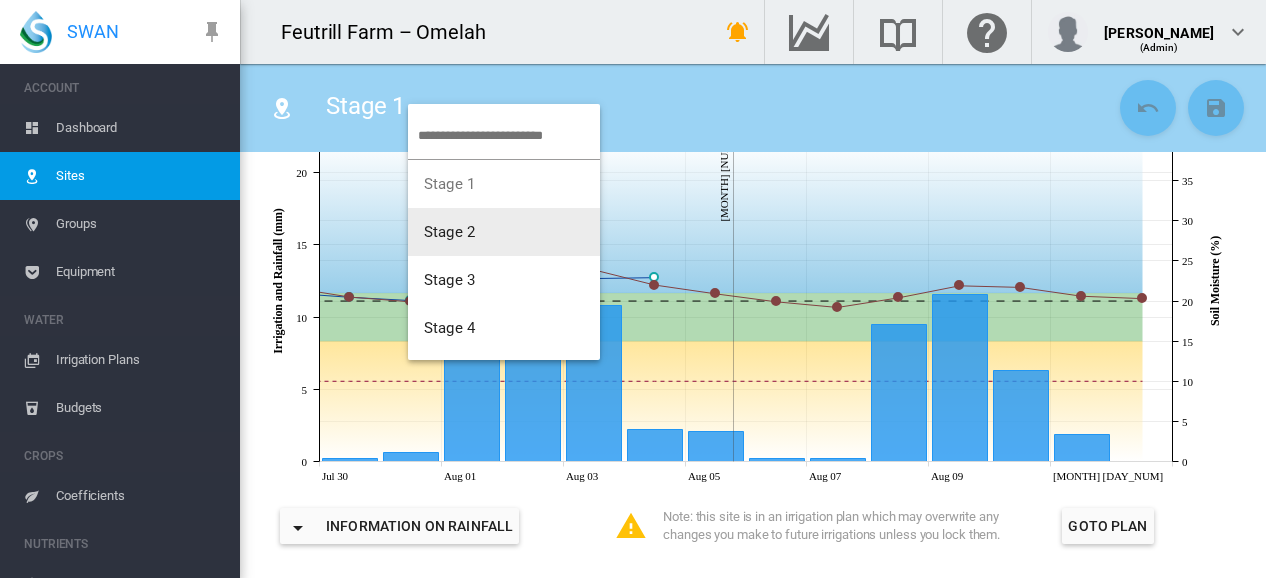 click on "Stage 2" at bounding box center (449, 232) 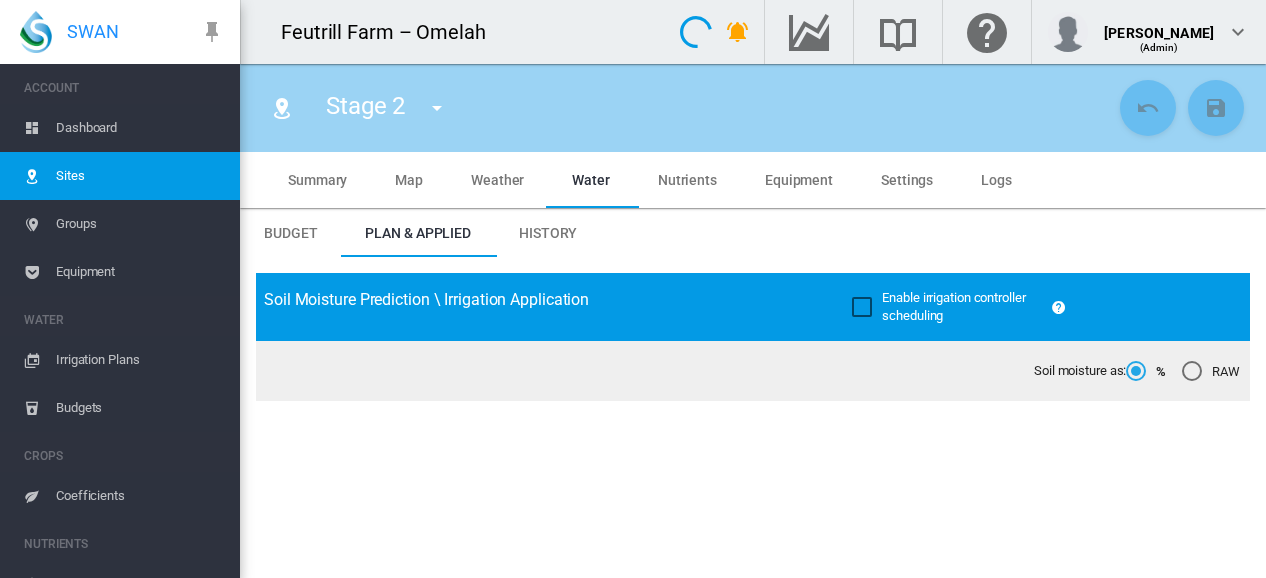 type on "*******" 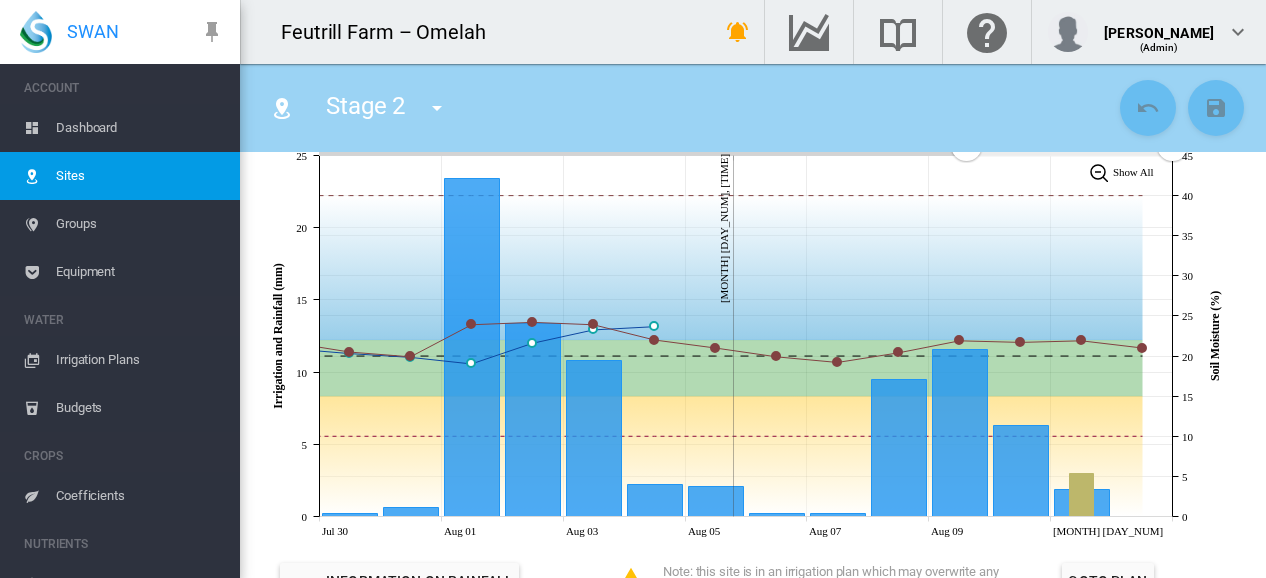 scroll, scrollTop: 406, scrollLeft: 0, axis: vertical 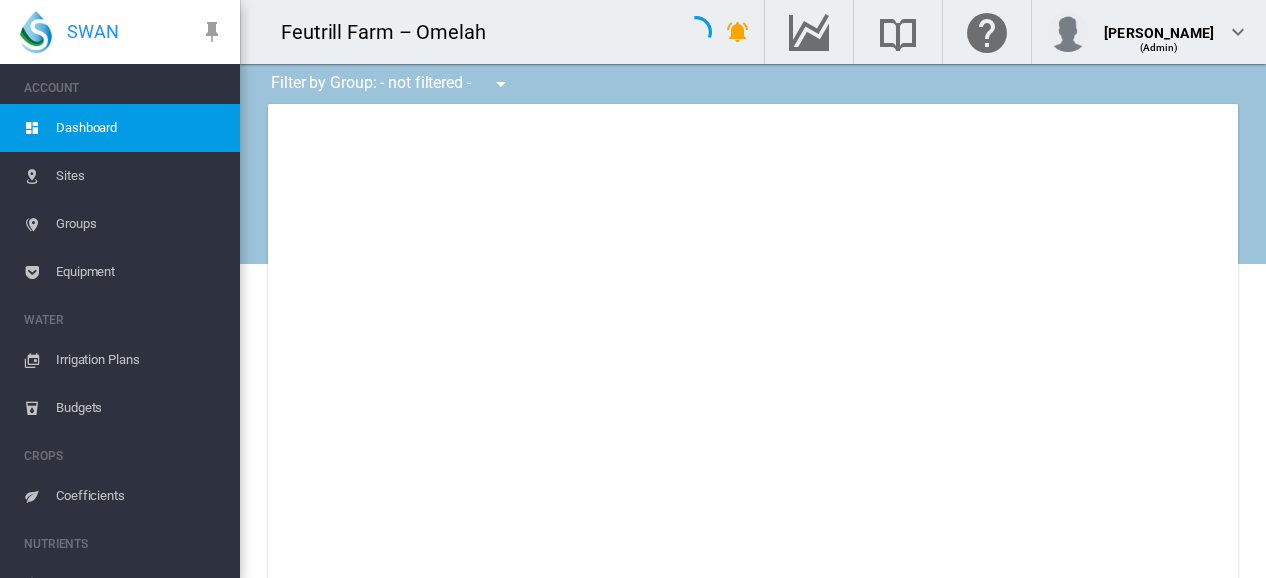 type on "**********" 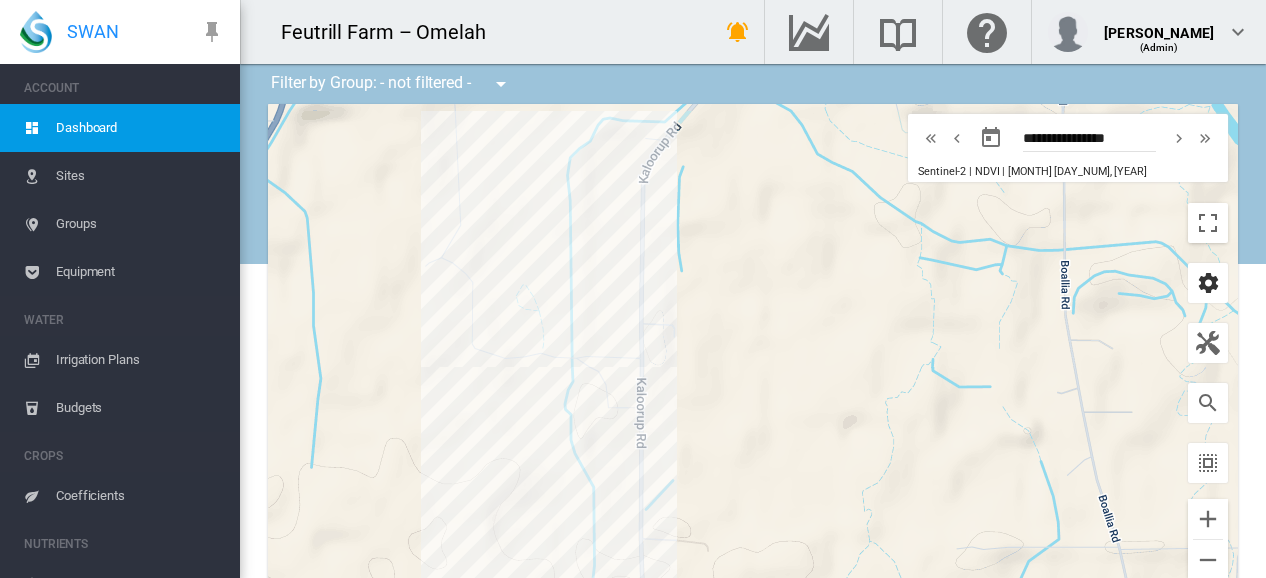 click at bounding box center (1208, 283) 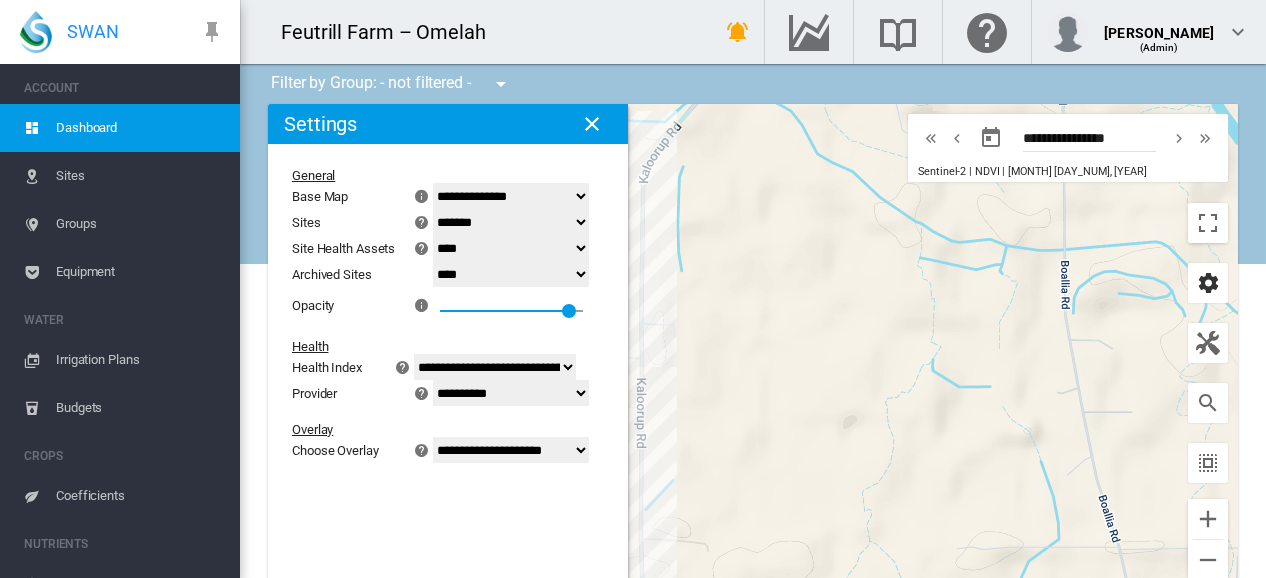 scroll, scrollTop: 26, scrollLeft: 0, axis: vertical 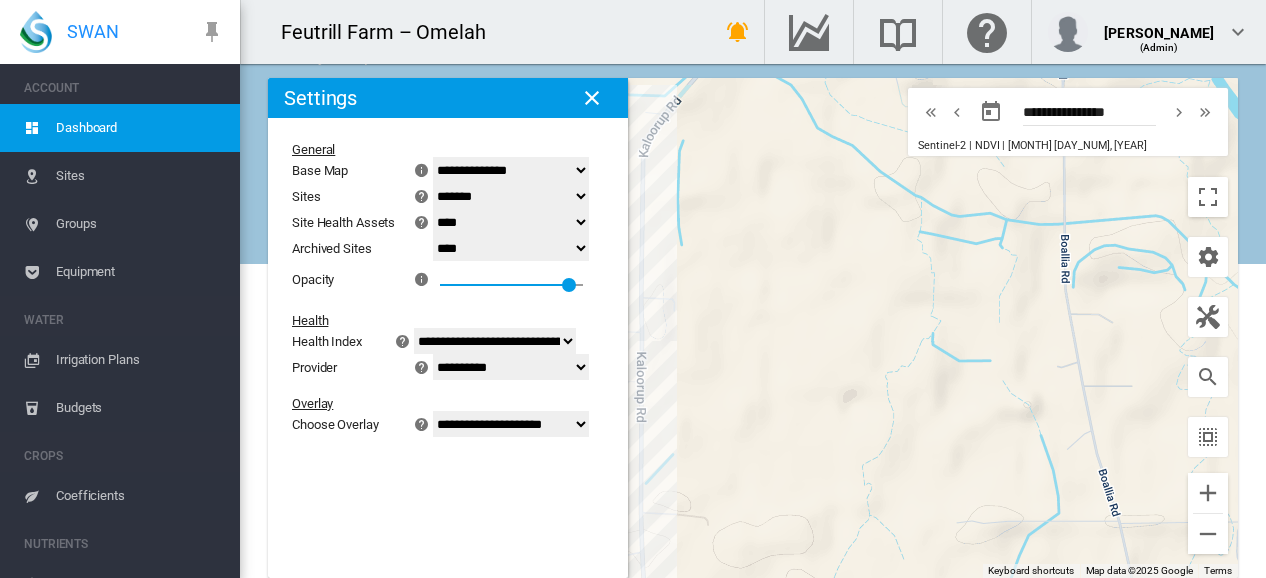click on "To navigate, press the arrow keys." at bounding box center [753, 328] 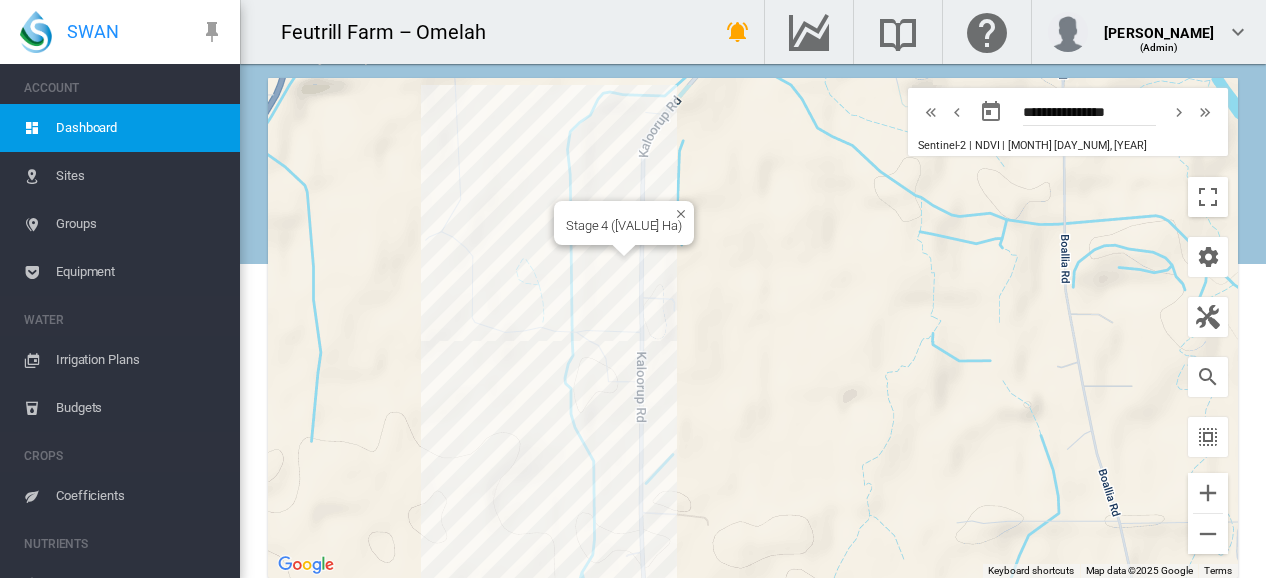 click at bounding box center (624, 251) 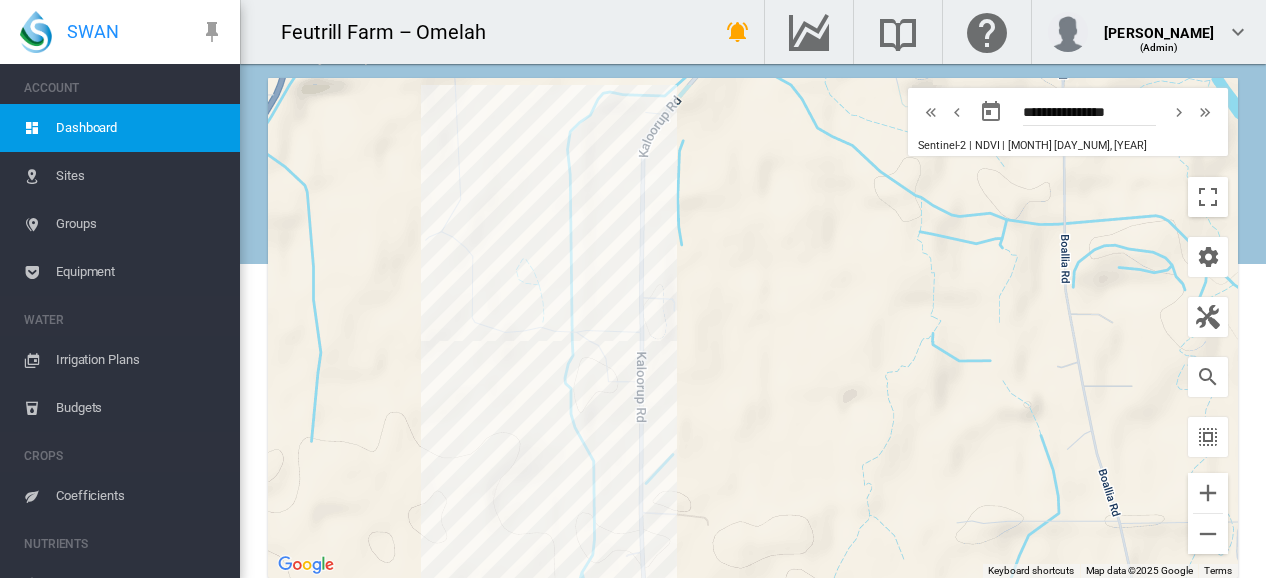 click on "To navigate, press the arrow keys." at bounding box center [753, 328] 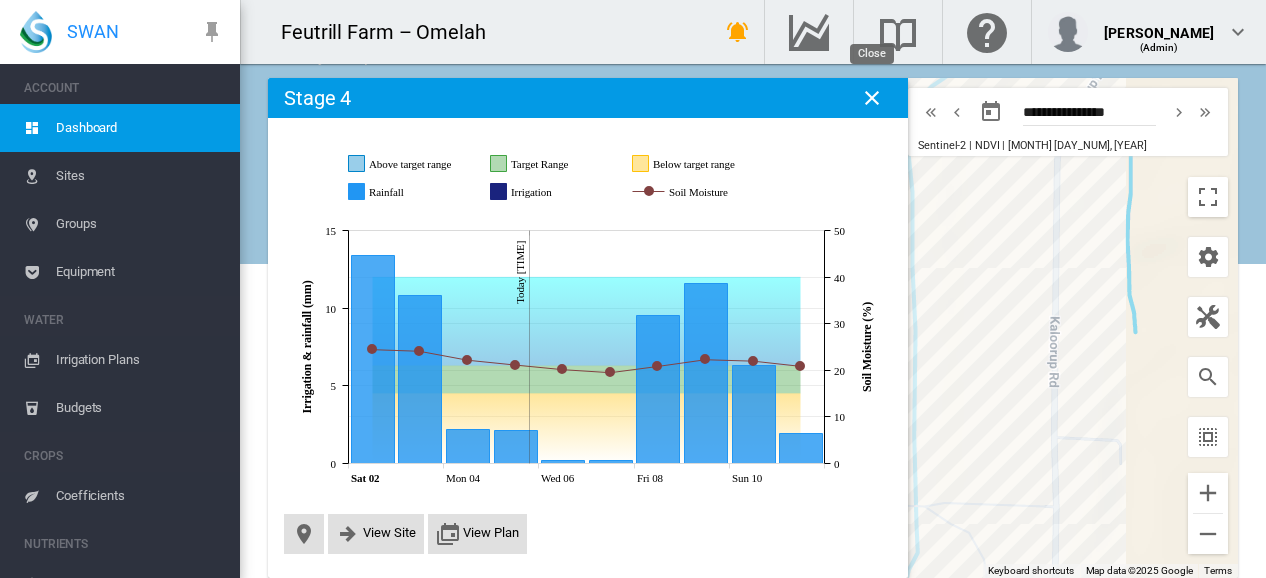 click at bounding box center [872, 98] 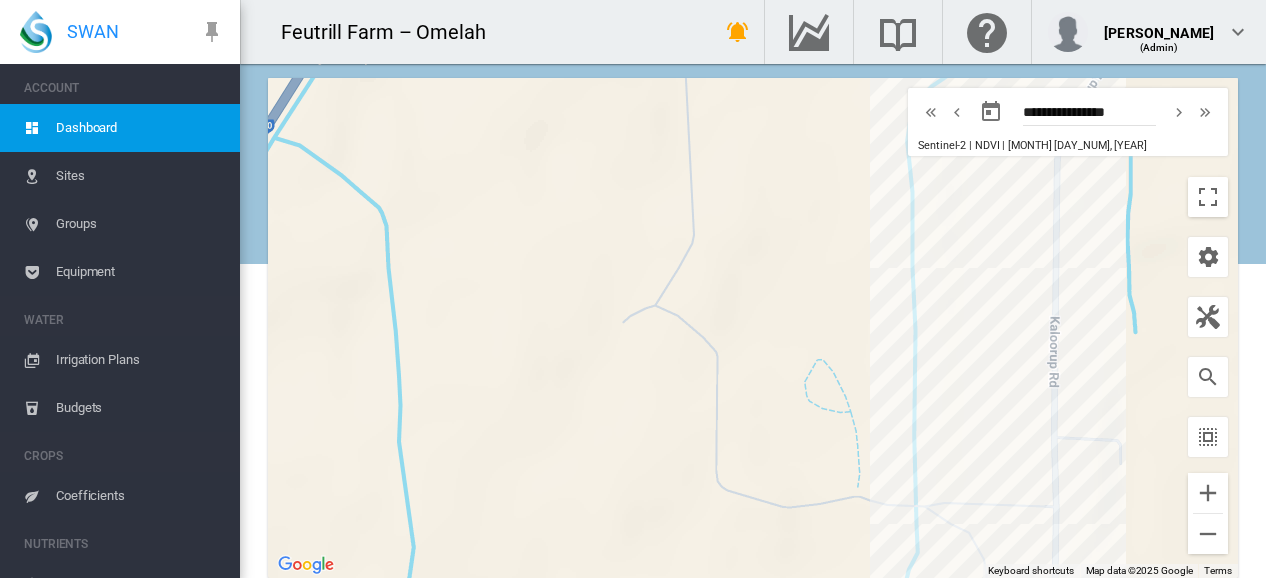 scroll, scrollTop: 475, scrollLeft: 0, axis: vertical 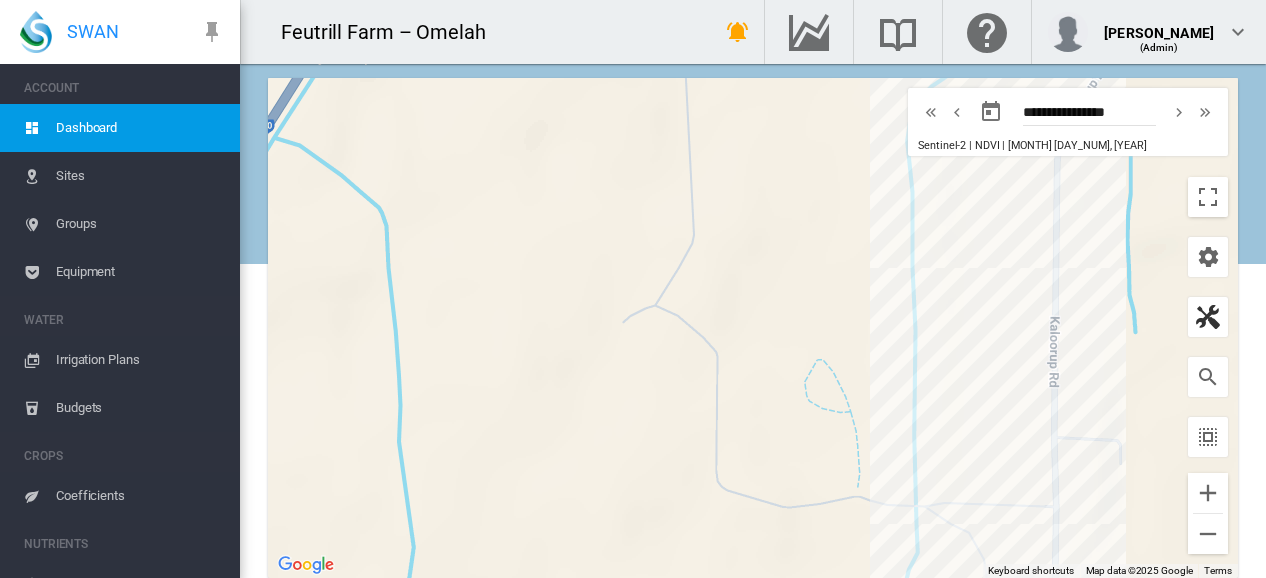 click at bounding box center (1208, 317) 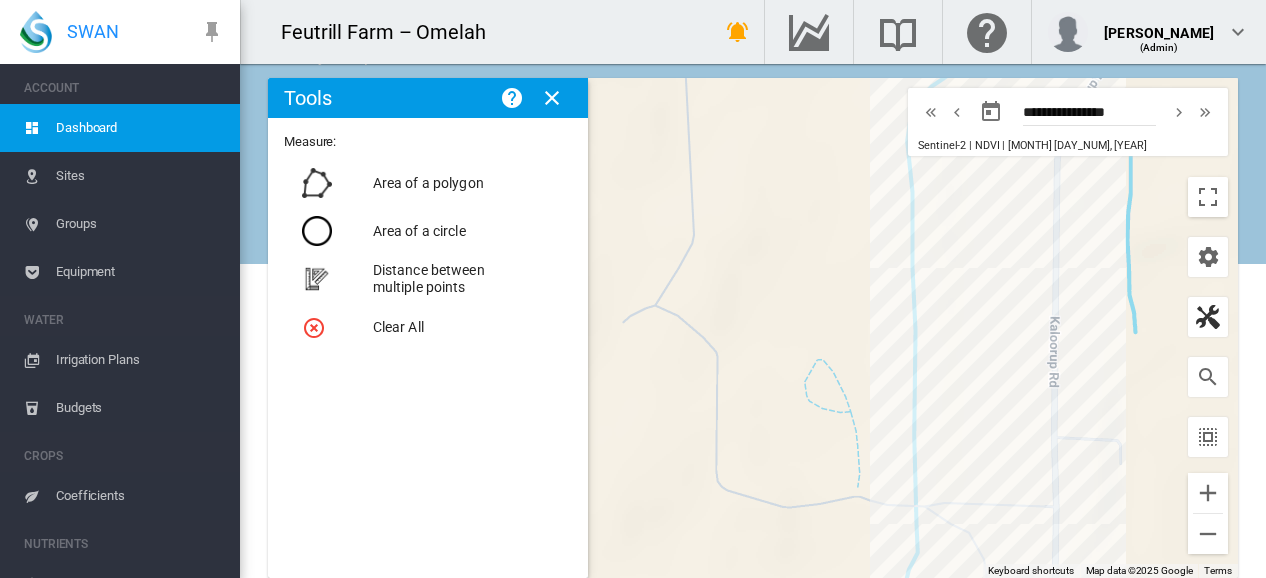 click at bounding box center [1208, 317] 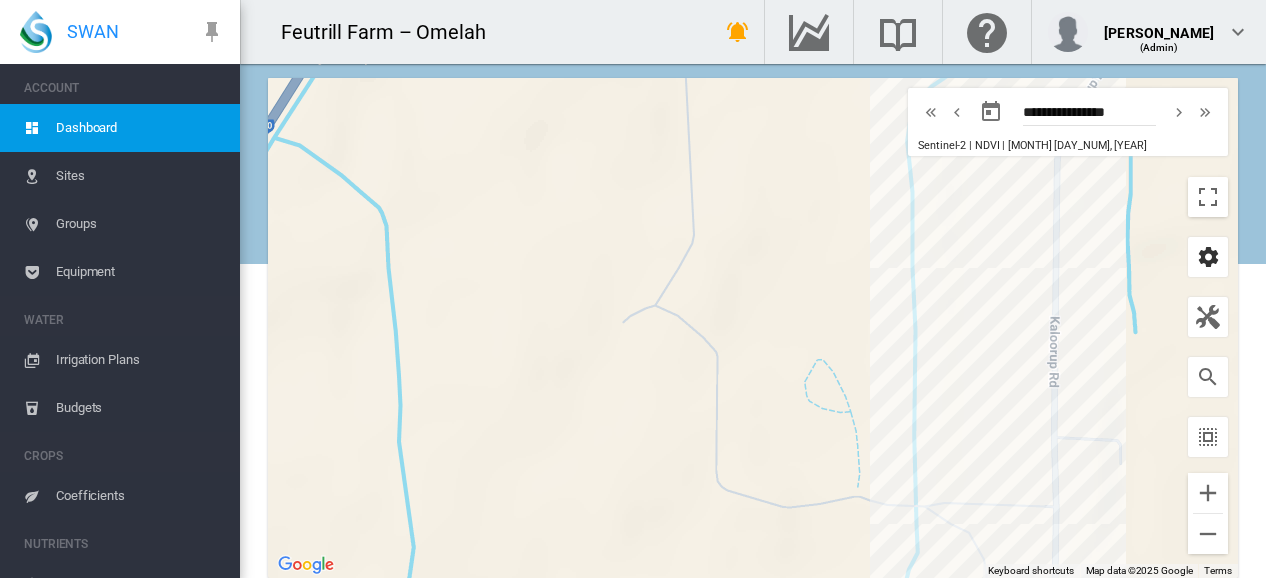 click at bounding box center (1208, 257) 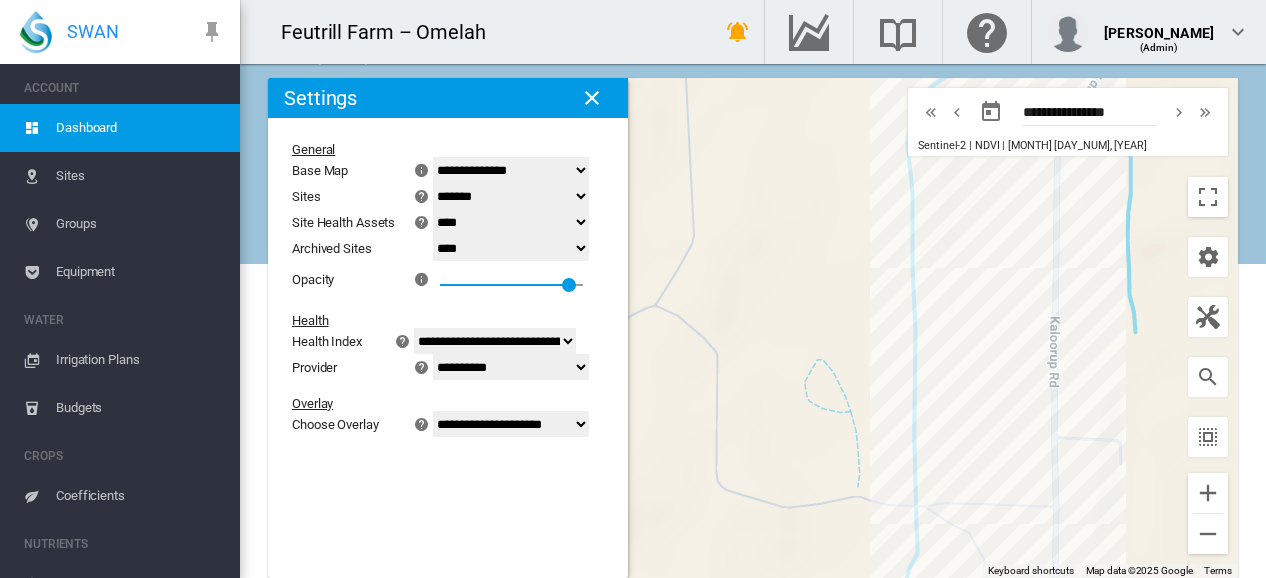 click on "*******
****
****" 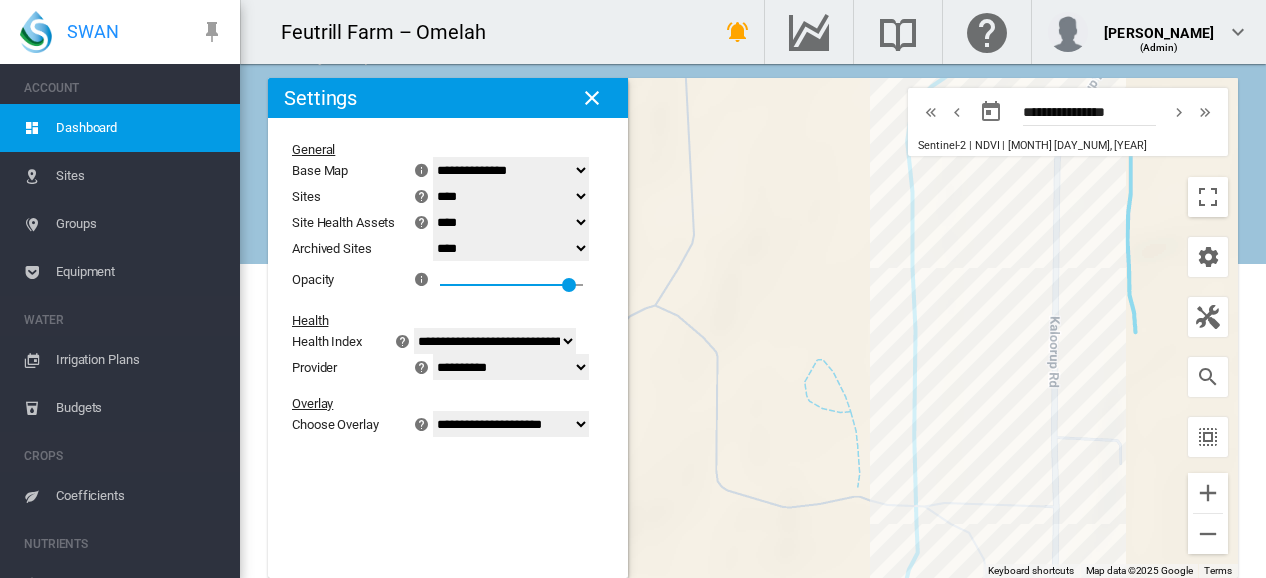 click on "*******
****
****" 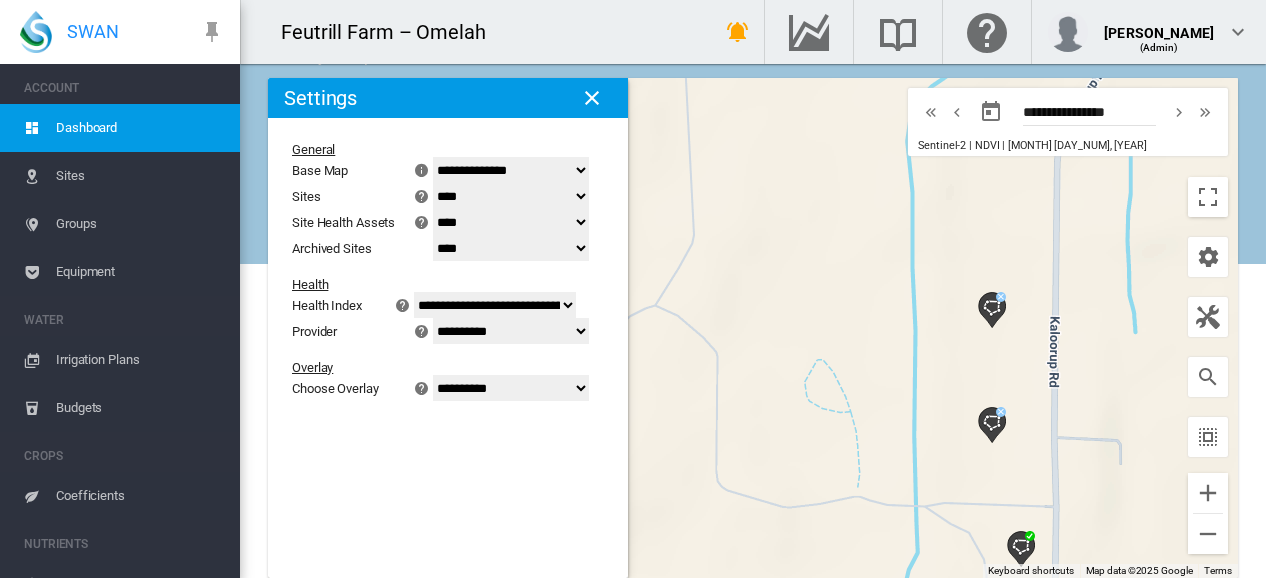 click on "*******
****
****" 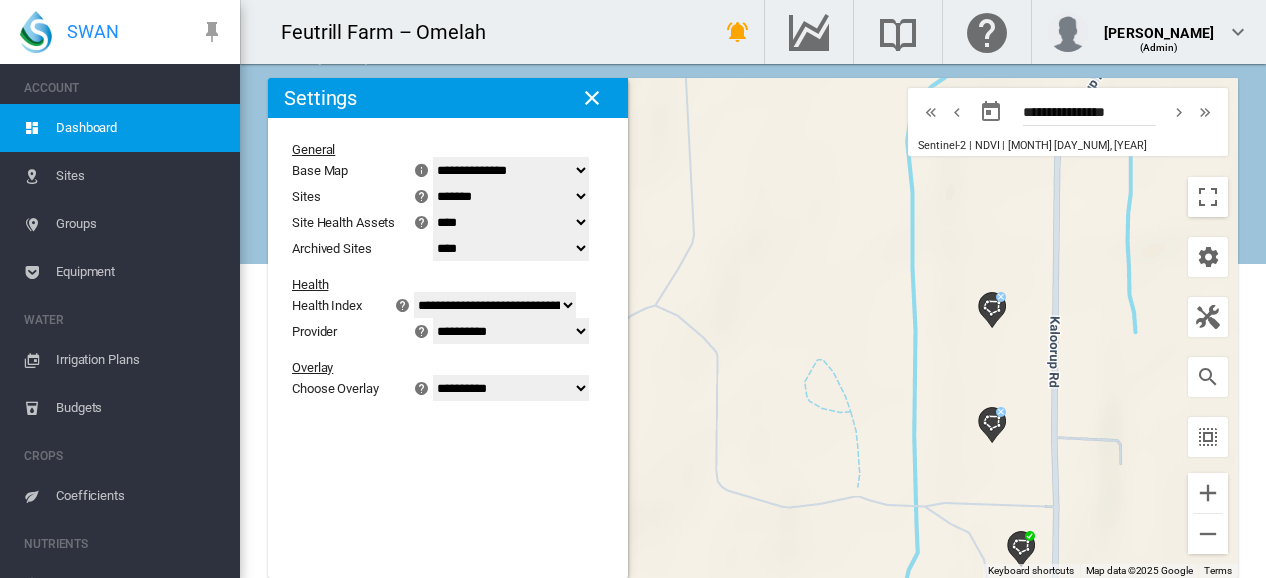 click on "*******
****
****" 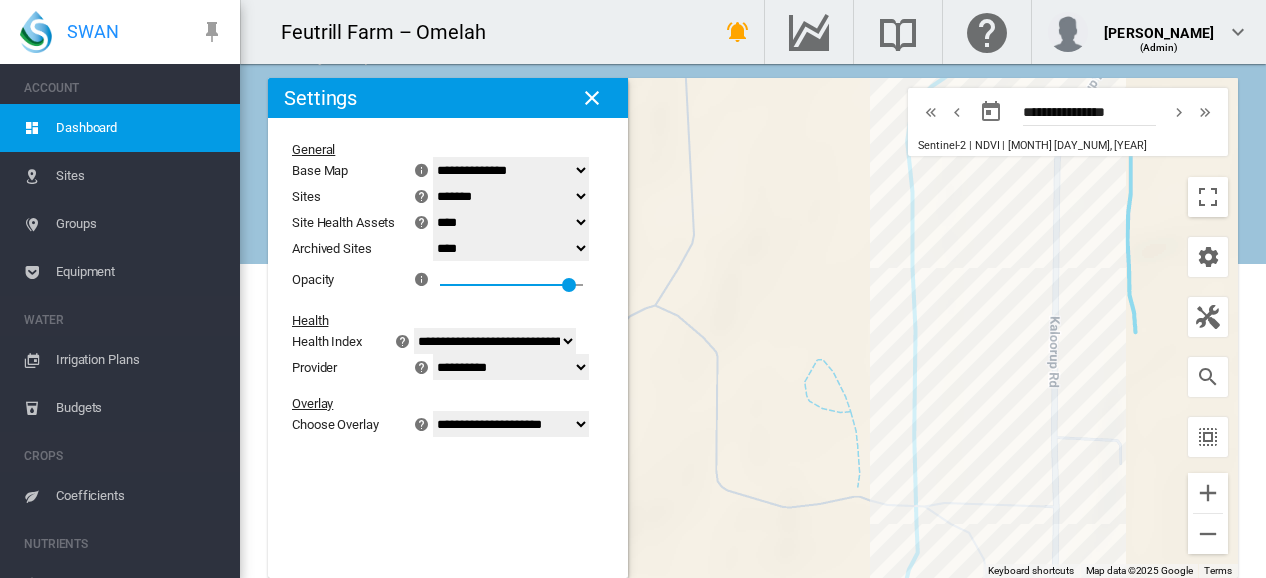 click on "*******
****
****" 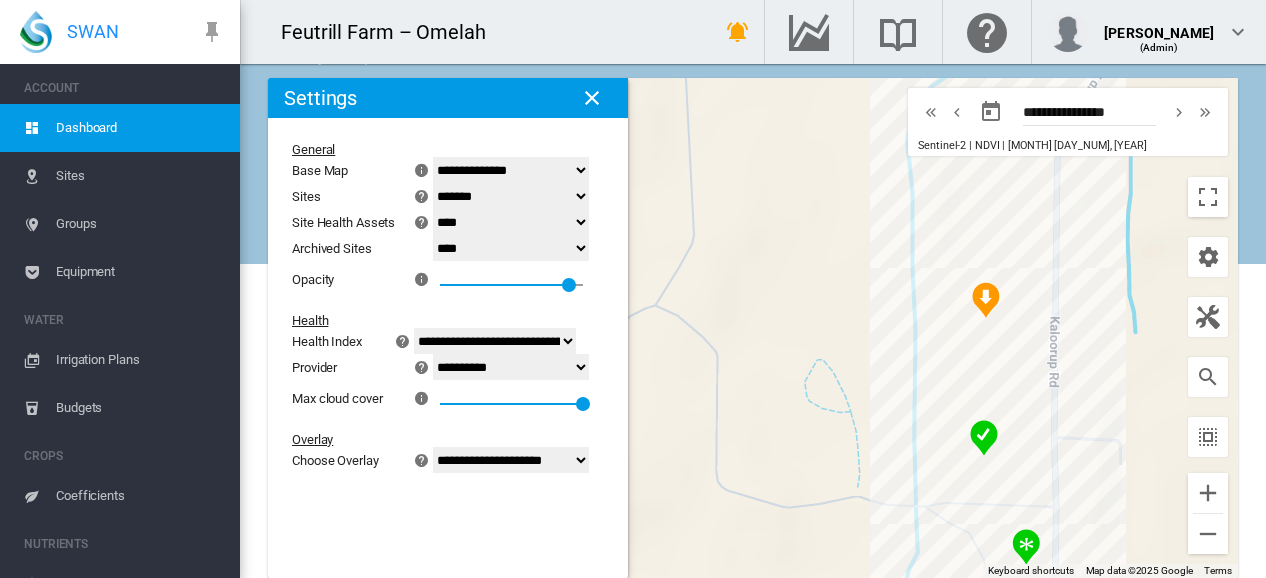 click at bounding box center [592, 98] 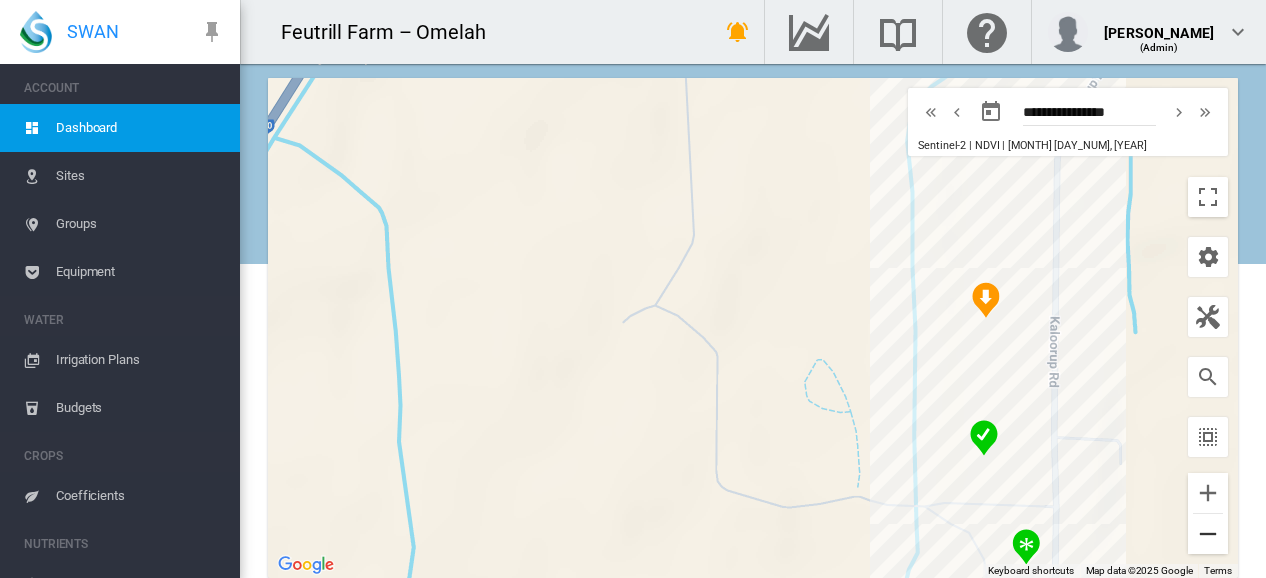 click at bounding box center [1208, 534] 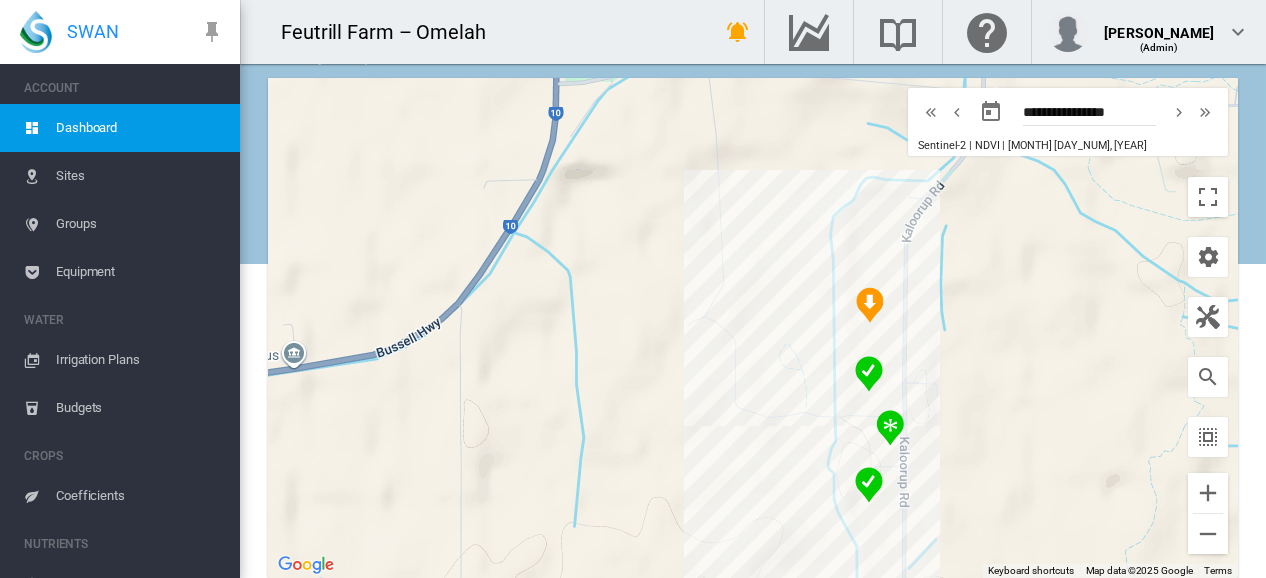 click at bounding box center [870, 305] 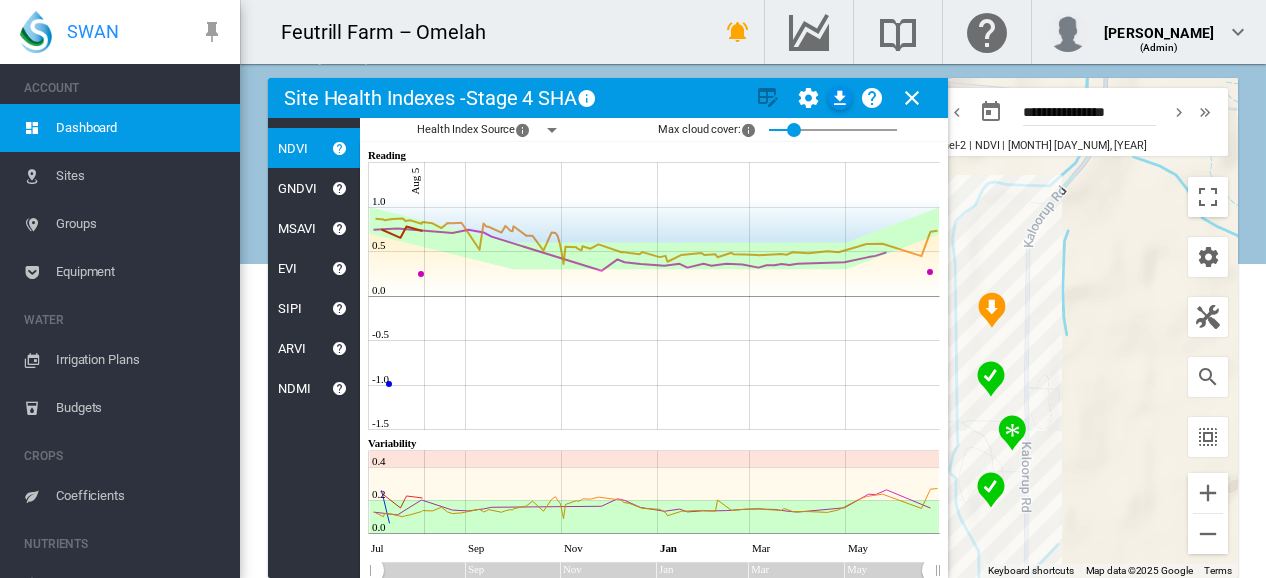 click at bounding box center (912, 98) 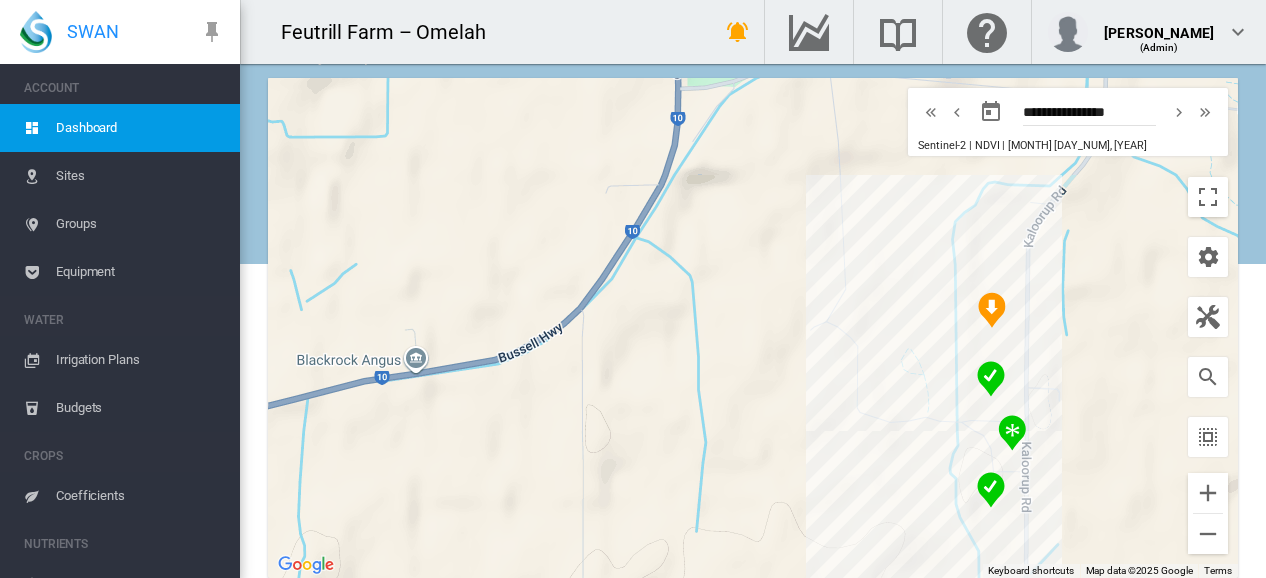 click at bounding box center [991, 379] 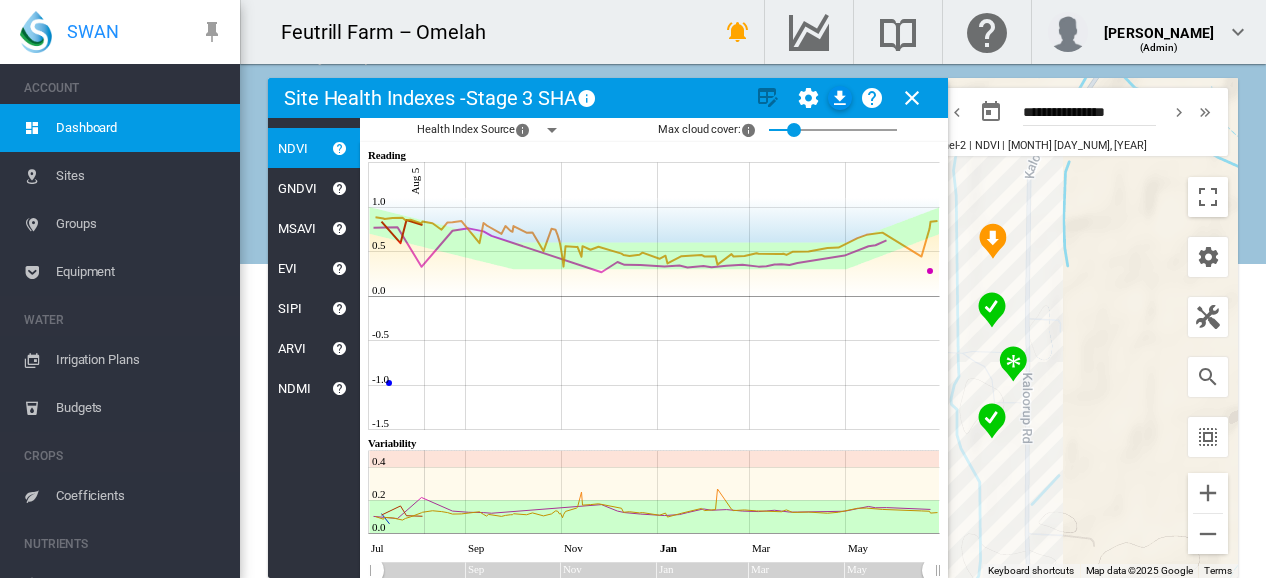click at bounding box center (912, 98) 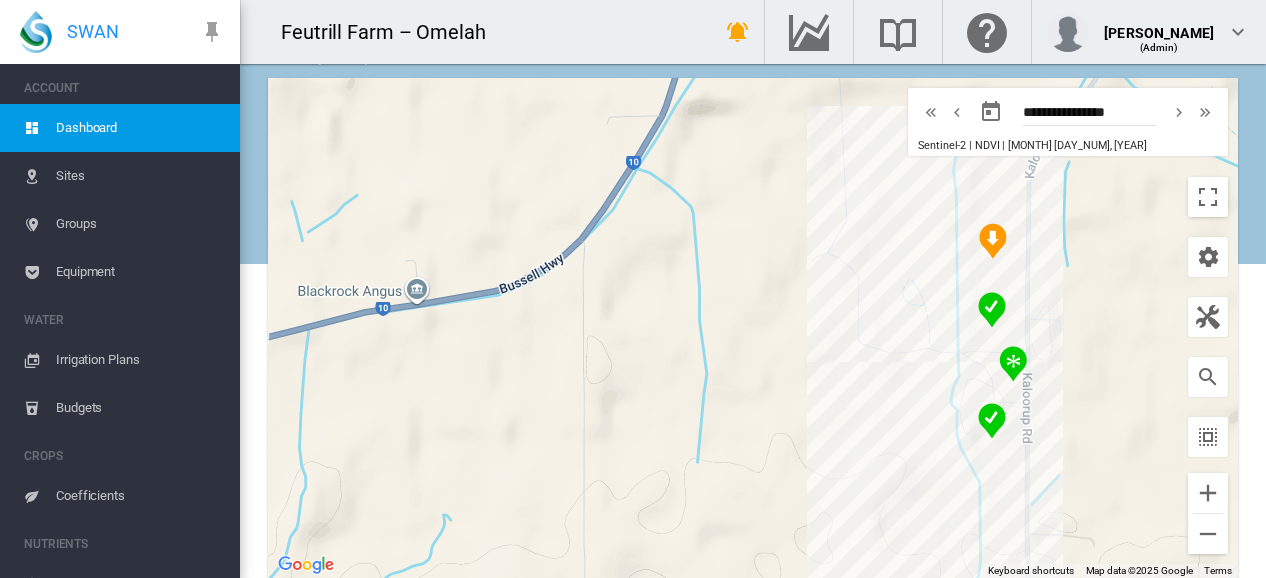 click at bounding box center [1013, 364] 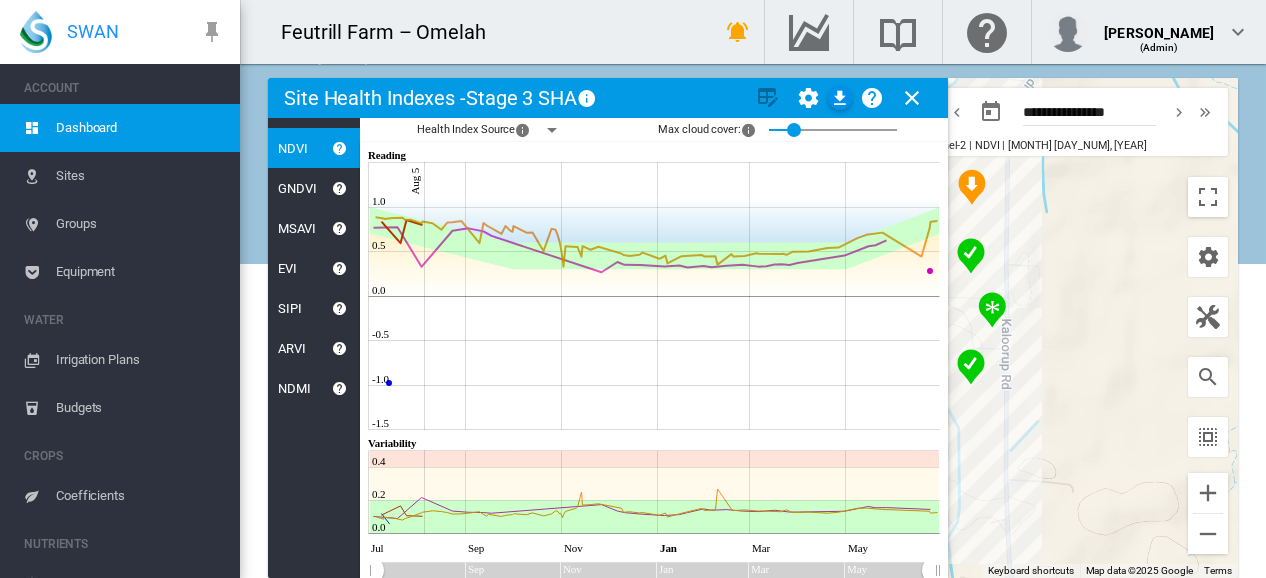 scroll, scrollTop: 924, scrollLeft: 0, axis: vertical 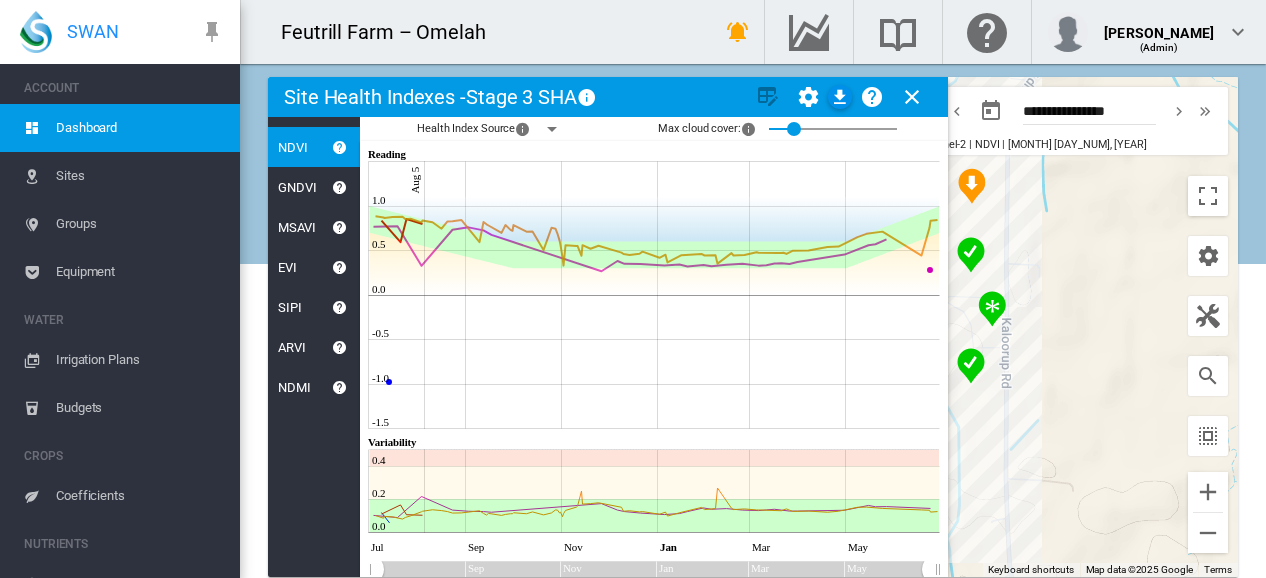 click at bounding box center [912, 97] 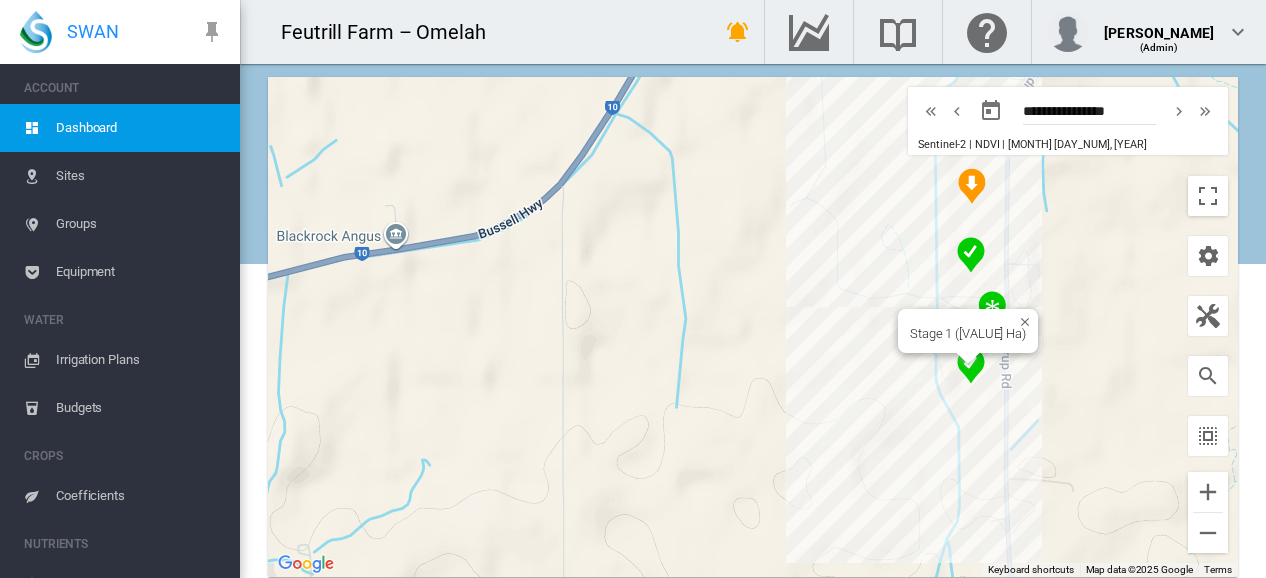 click at bounding box center [968, 359] 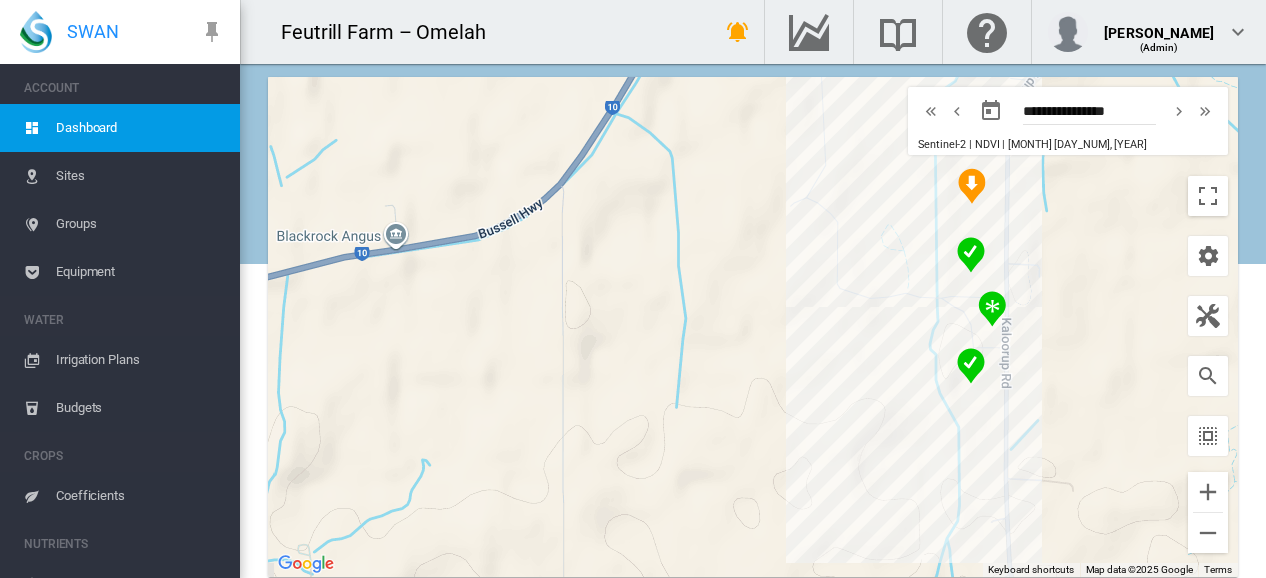 click at bounding box center (971, 366) 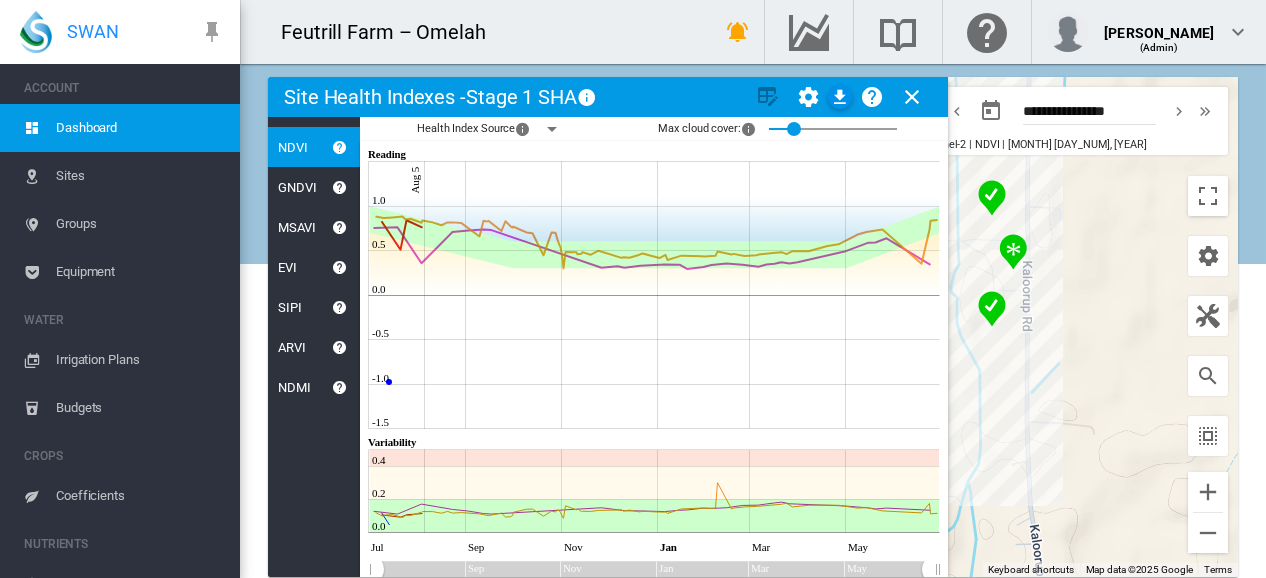 click at bounding box center (912, 97) 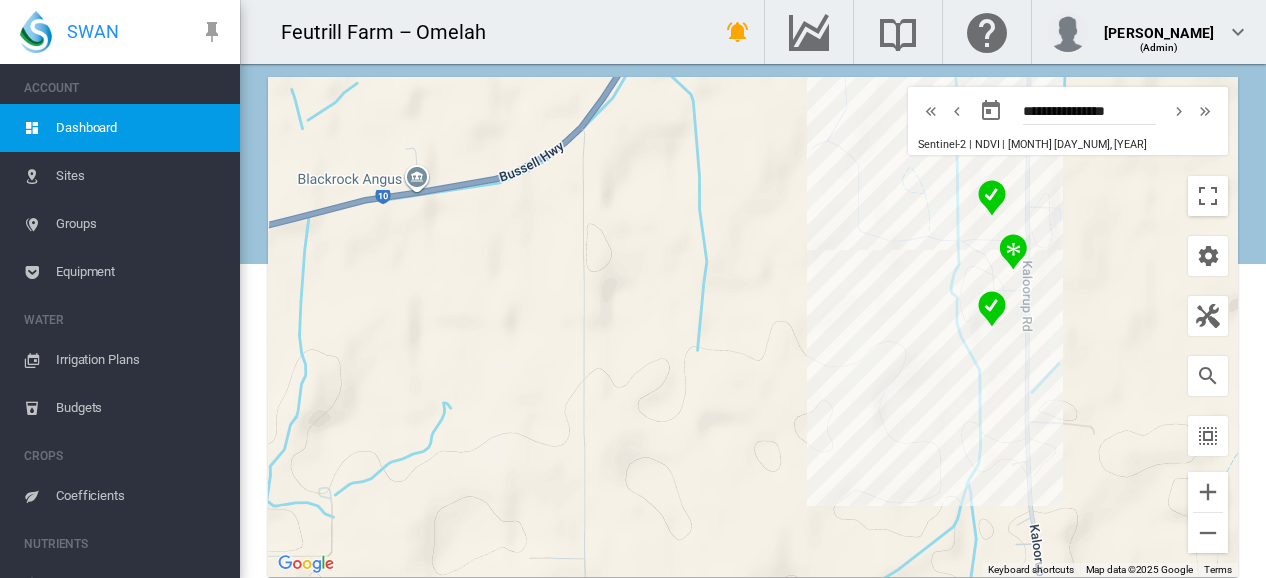 scroll, scrollTop: 476, scrollLeft: 0, axis: vertical 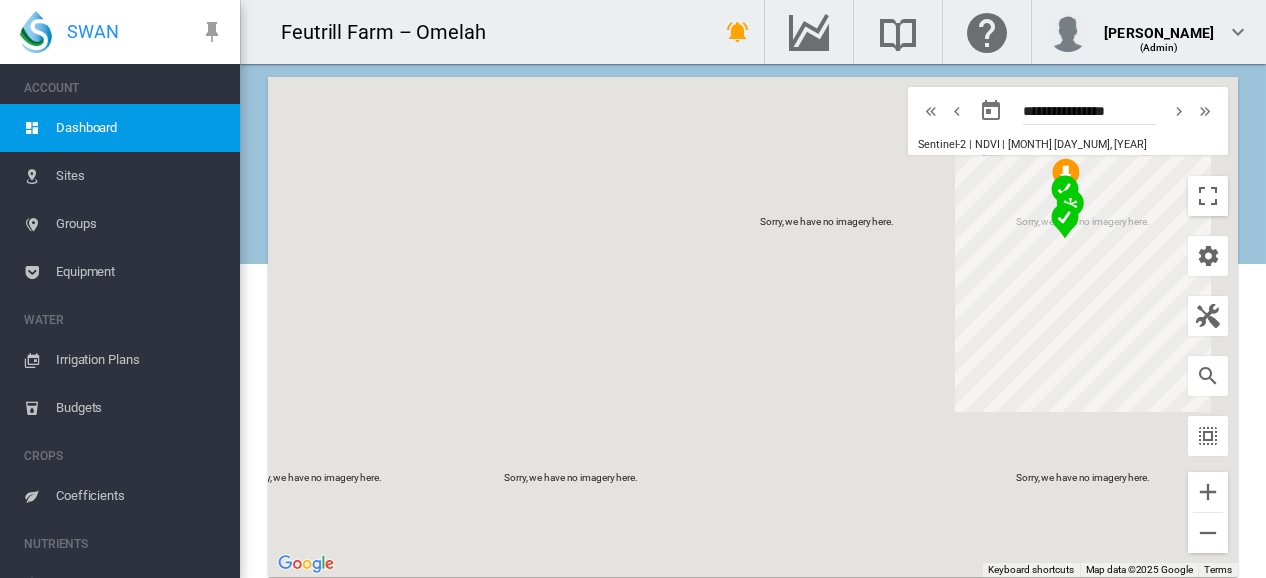 click on "To navigate, press the arrow keys." at bounding box center [753, 327] 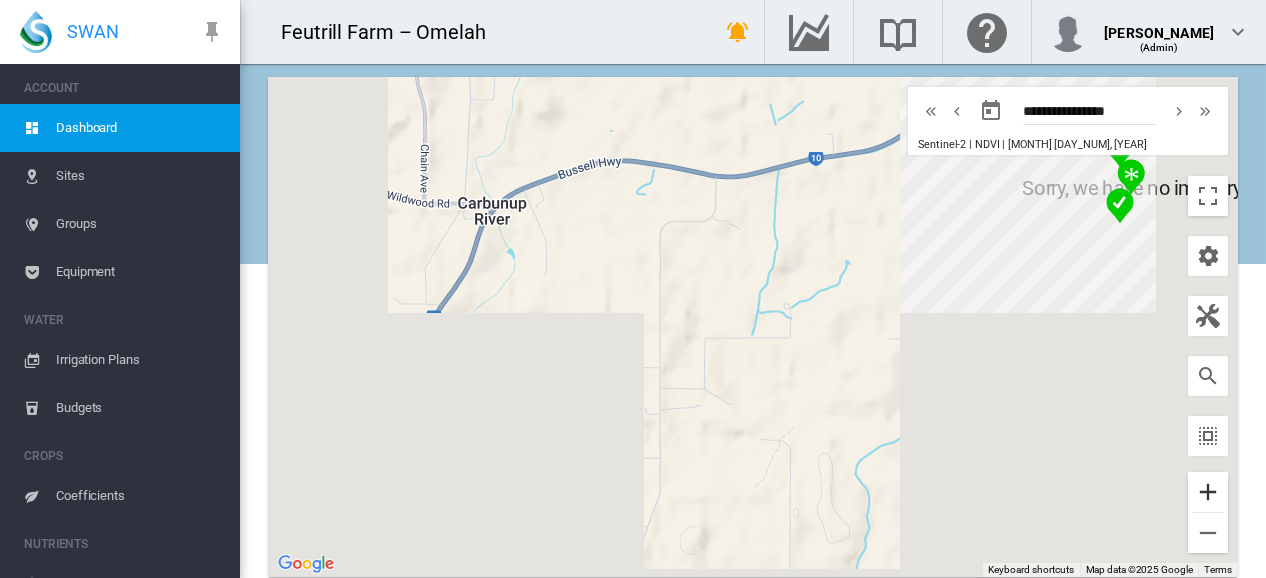 click at bounding box center (1208, 492) 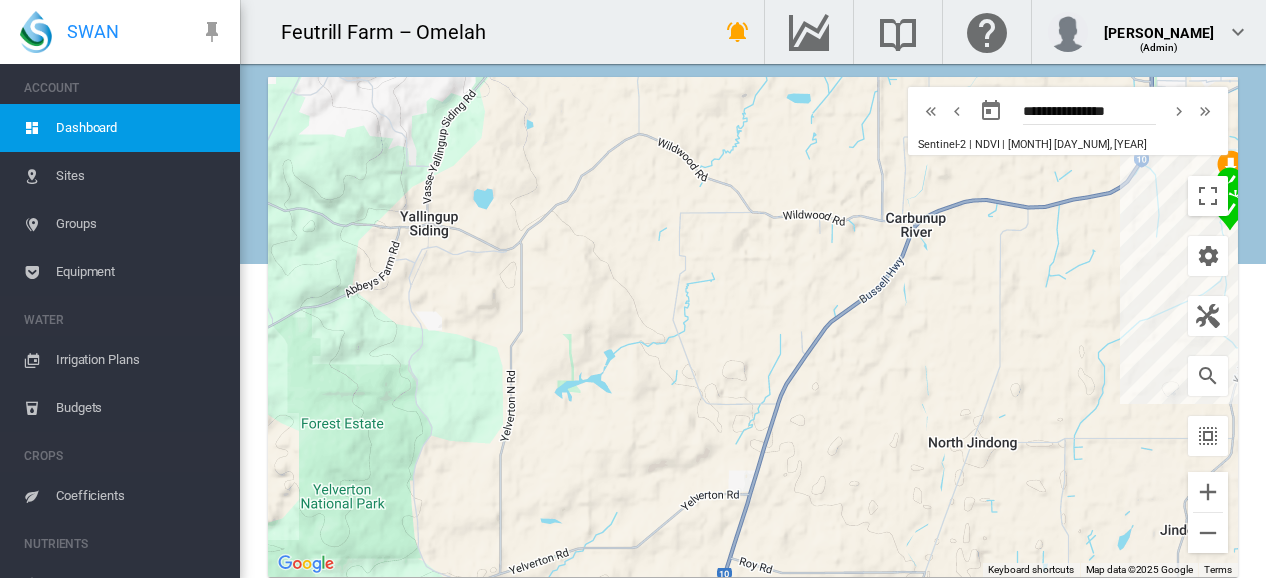 click on "Sites" at bounding box center [140, 176] 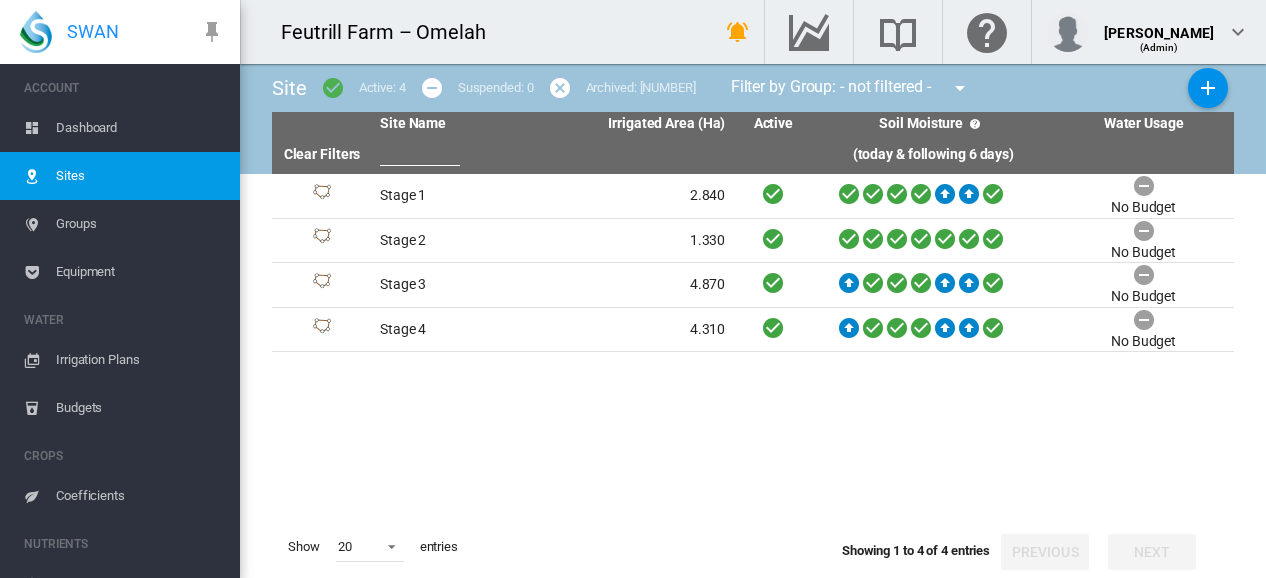 click on "Dashboard" at bounding box center [140, 128] 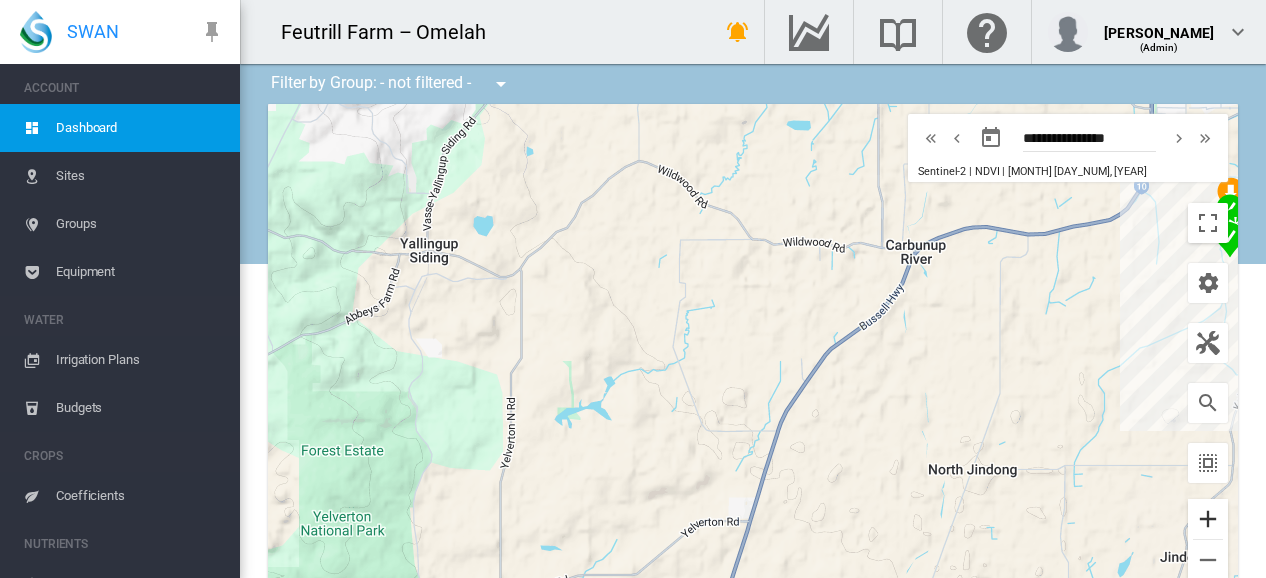 click at bounding box center (1208, 519) 